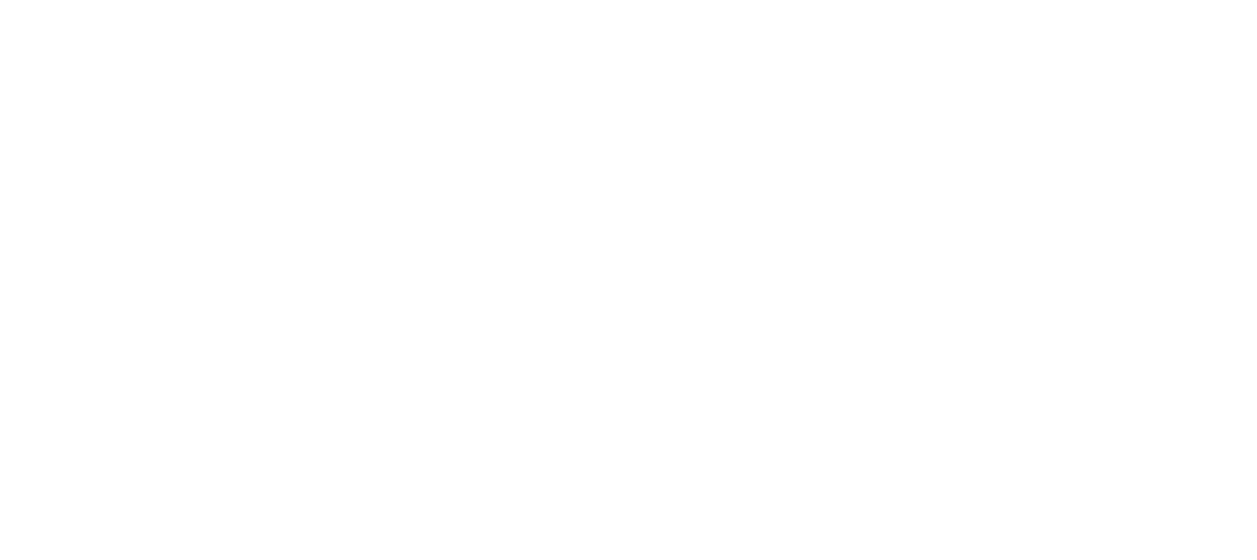 scroll, scrollTop: 0, scrollLeft: 0, axis: both 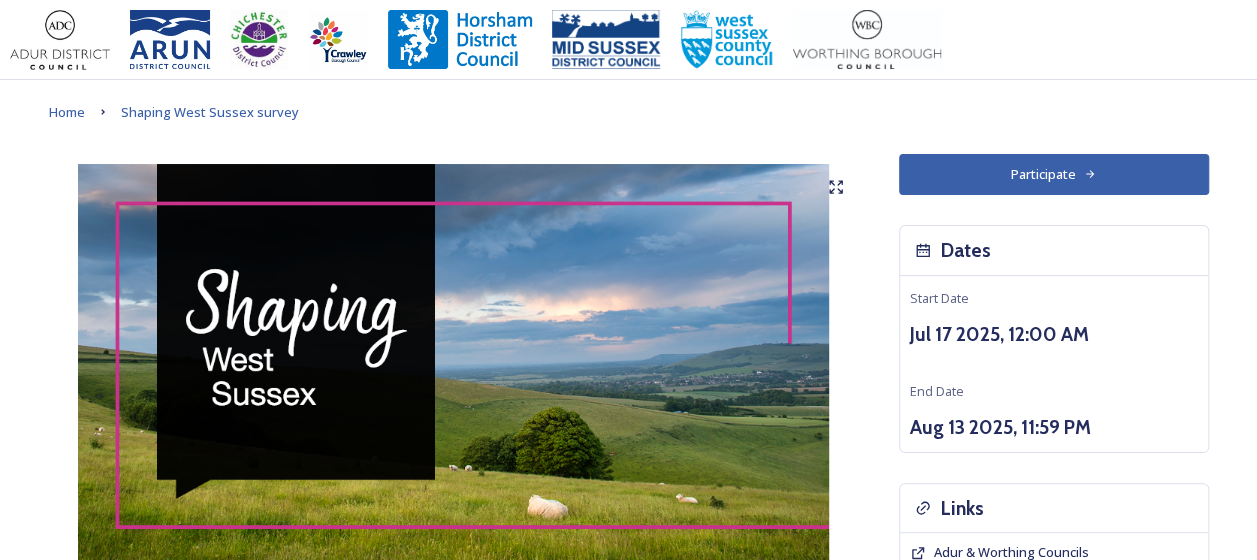 click on "Participate" at bounding box center [1054, 174] 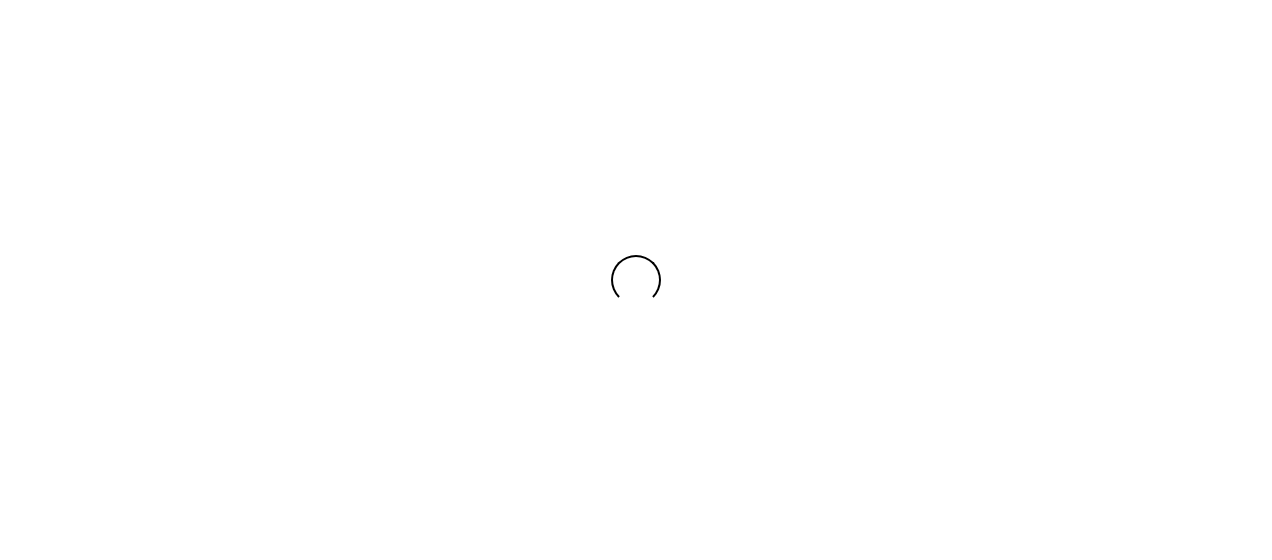 scroll, scrollTop: 0, scrollLeft: 0, axis: both 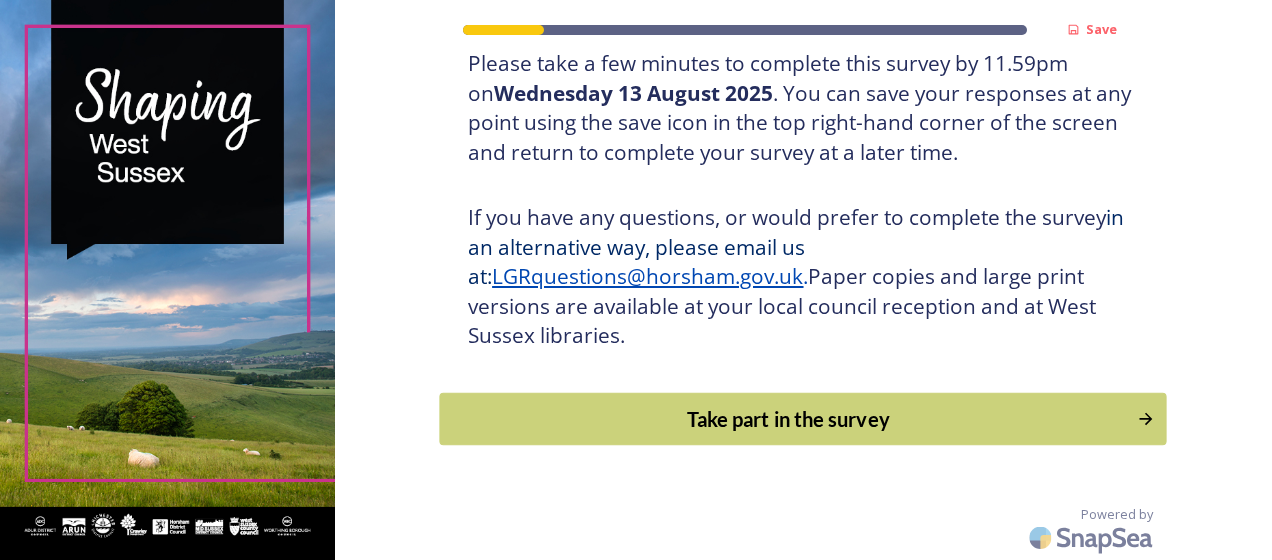 click on "Take part in the survey" at bounding box center (789, 419) 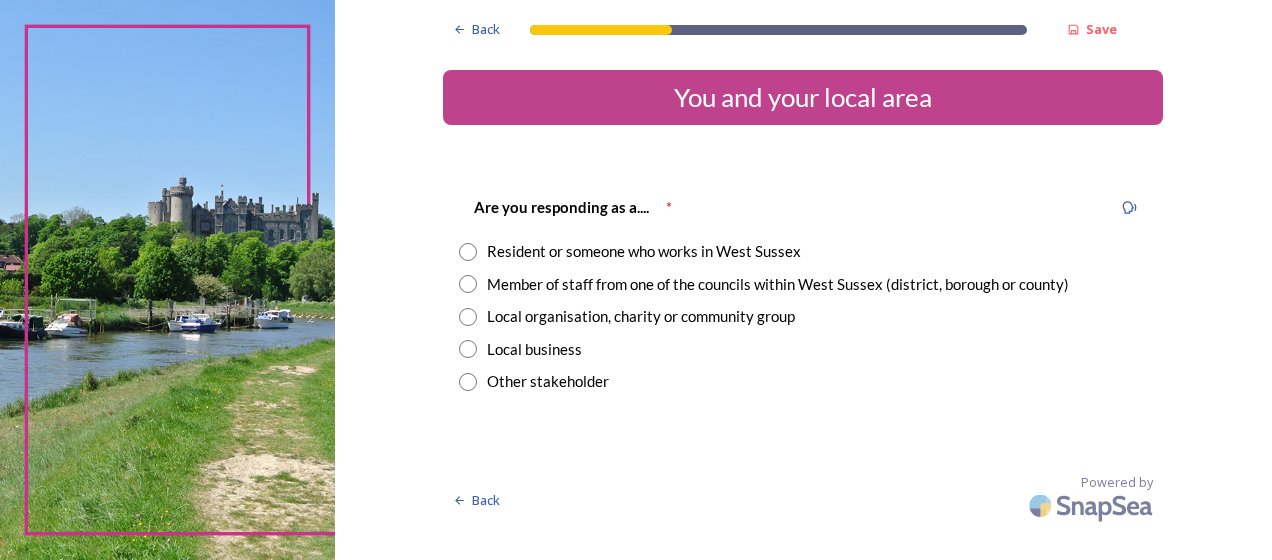 click at bounding box center (468, 284) 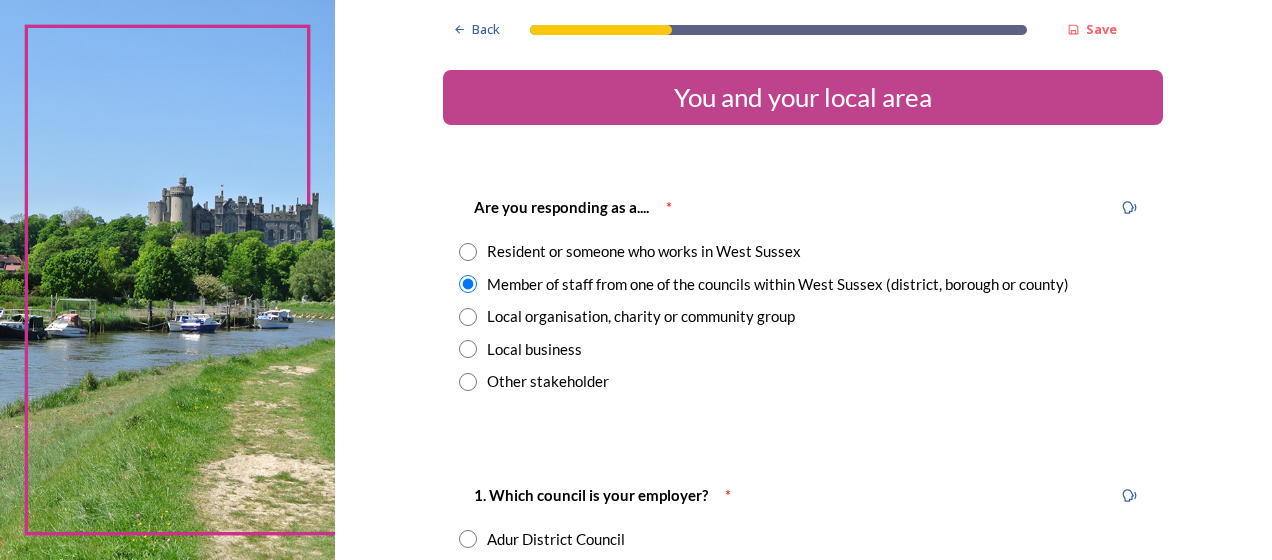 click at bounding box center (468, 252) 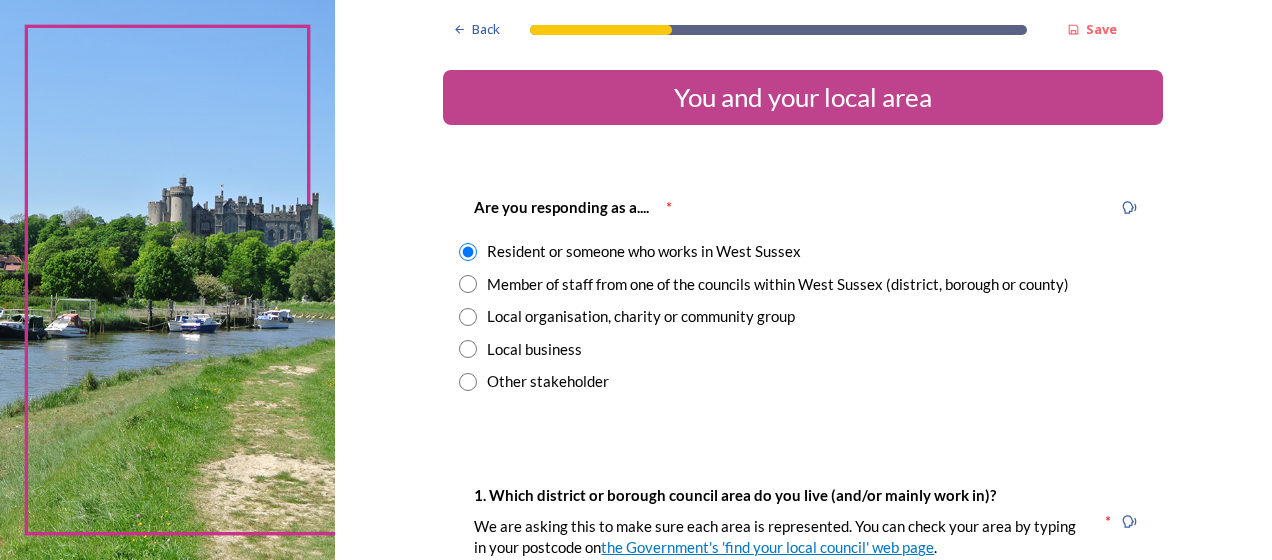 click at bounding box center [468, 284] 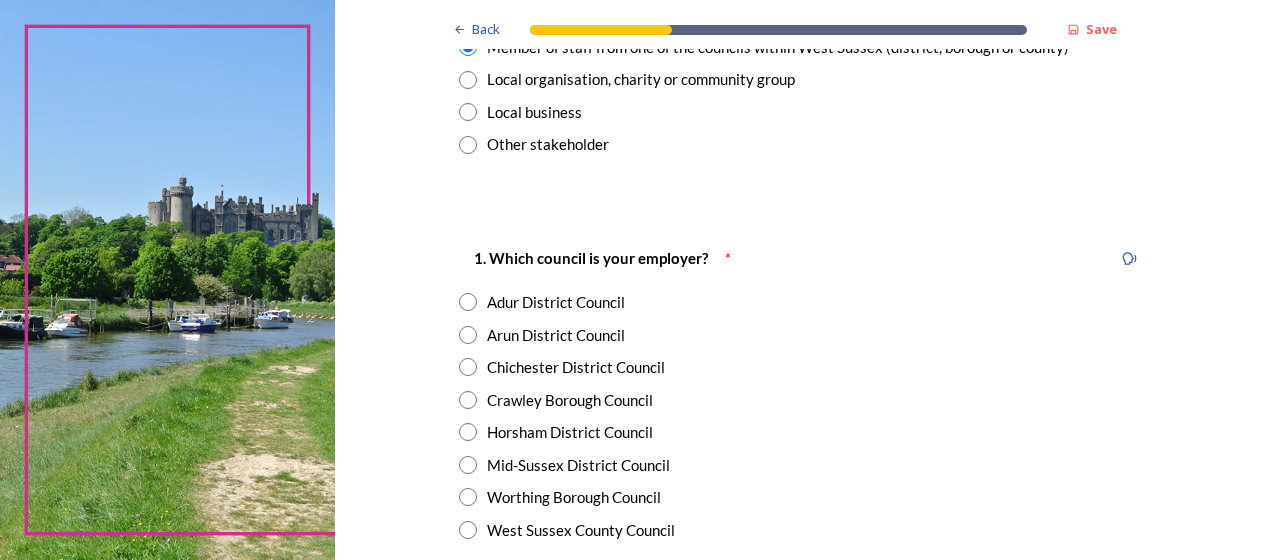 scroll, scrollTop: 240, scrollLeft: 0, axis: vertical 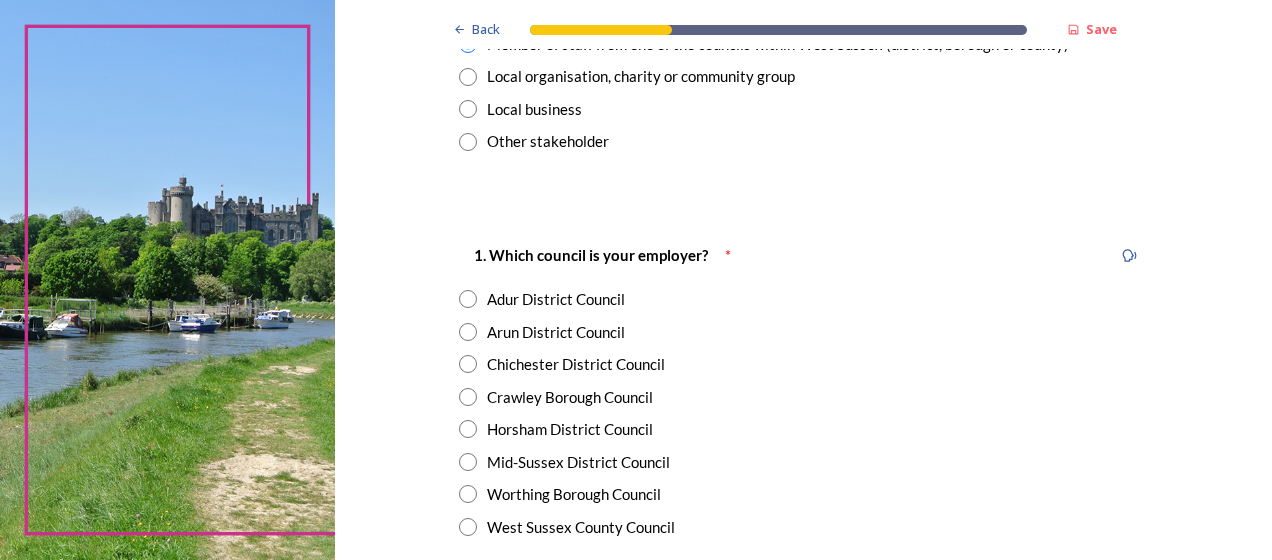 click at bounding box center (468, 364) 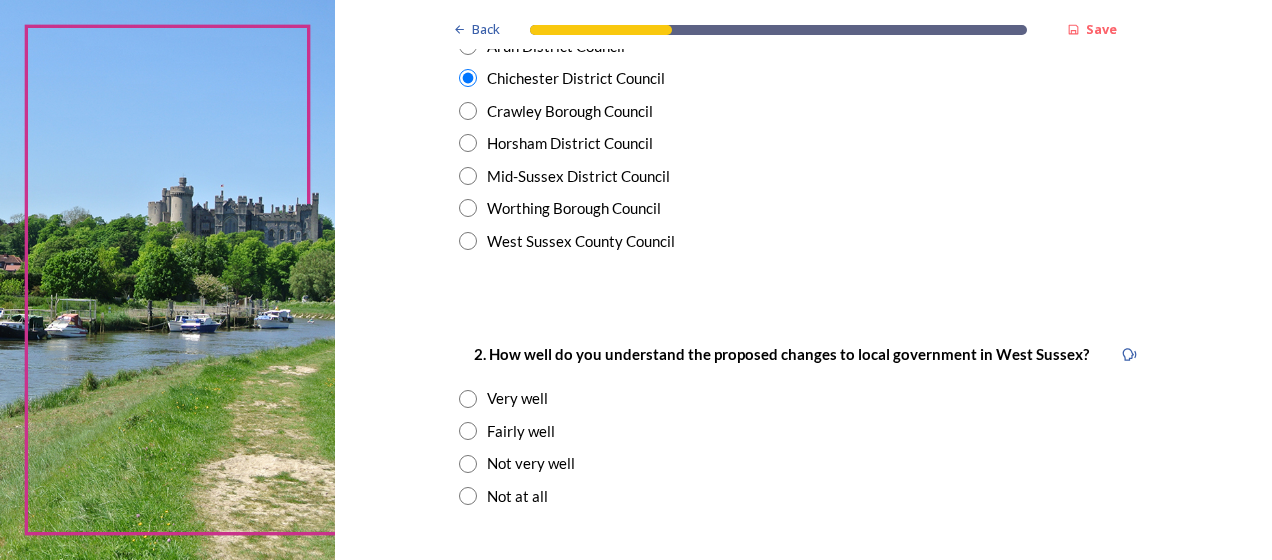 scroll, scrollTop: 560, scrollLeft: 0, axis: vertical 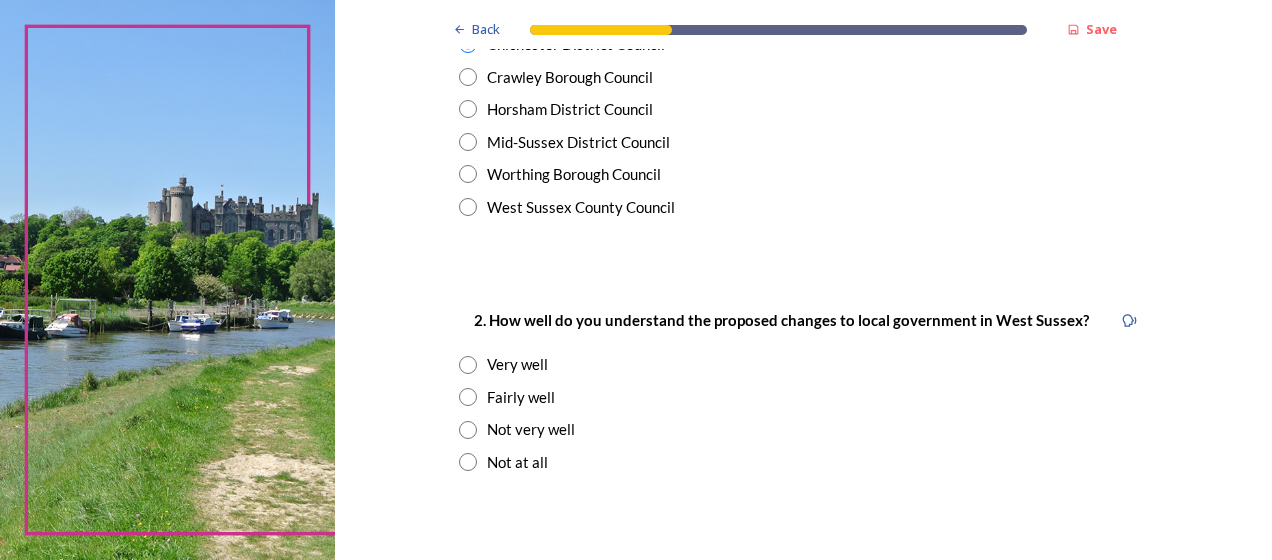 click at bounding box center [468, 430] 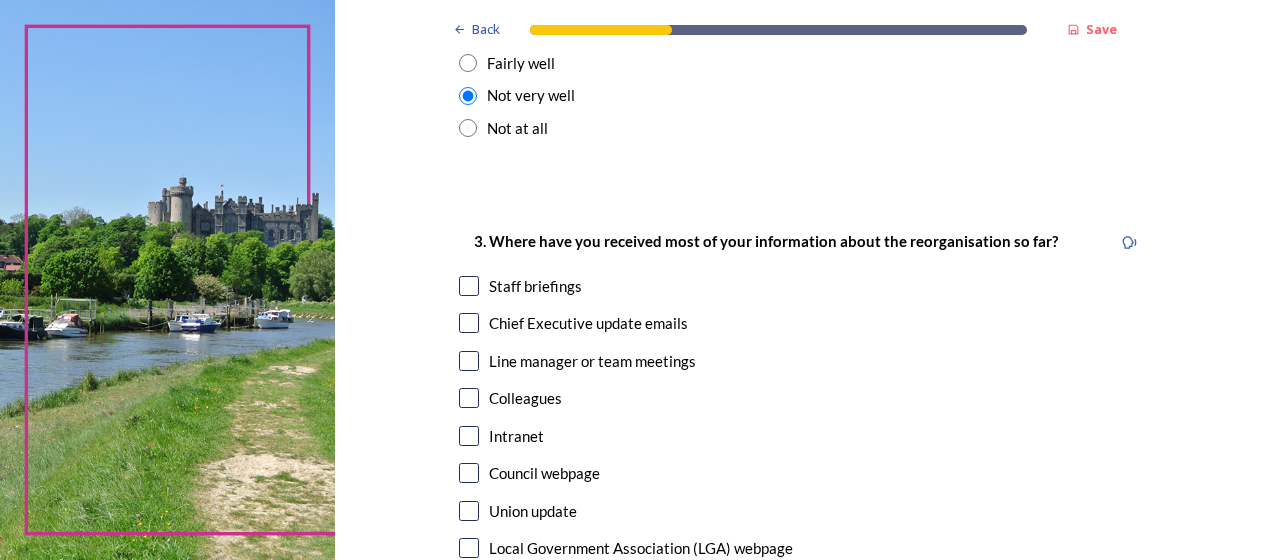scroll, scrollTop: 920, scrollLeft: 0, axis: vertical 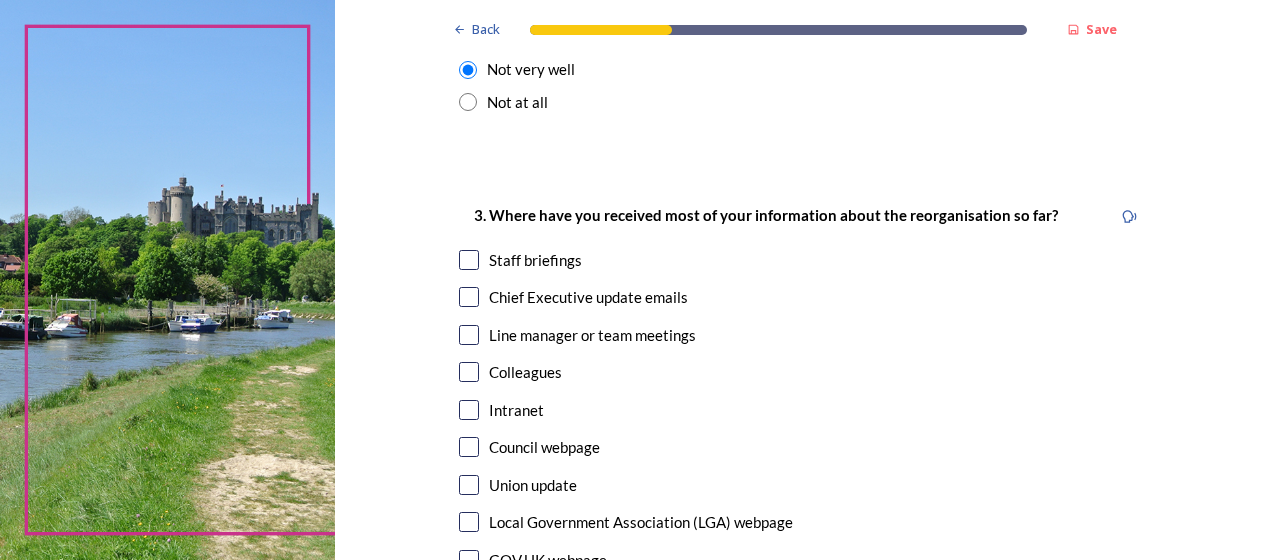 click at bounding box center [469, 260] 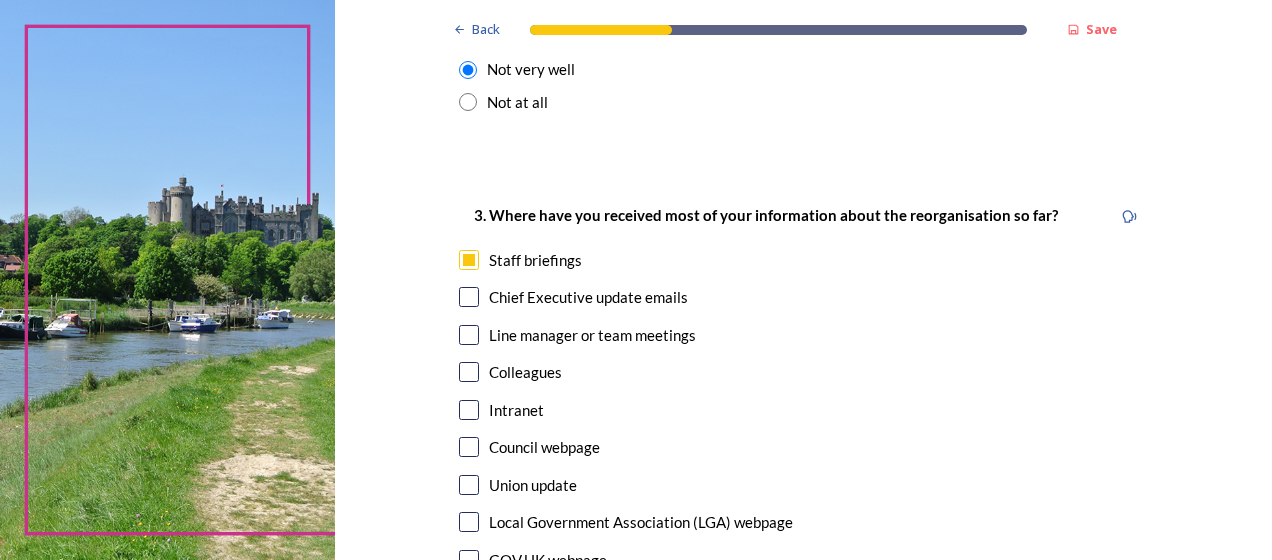 click at bounding box center (469, 372) 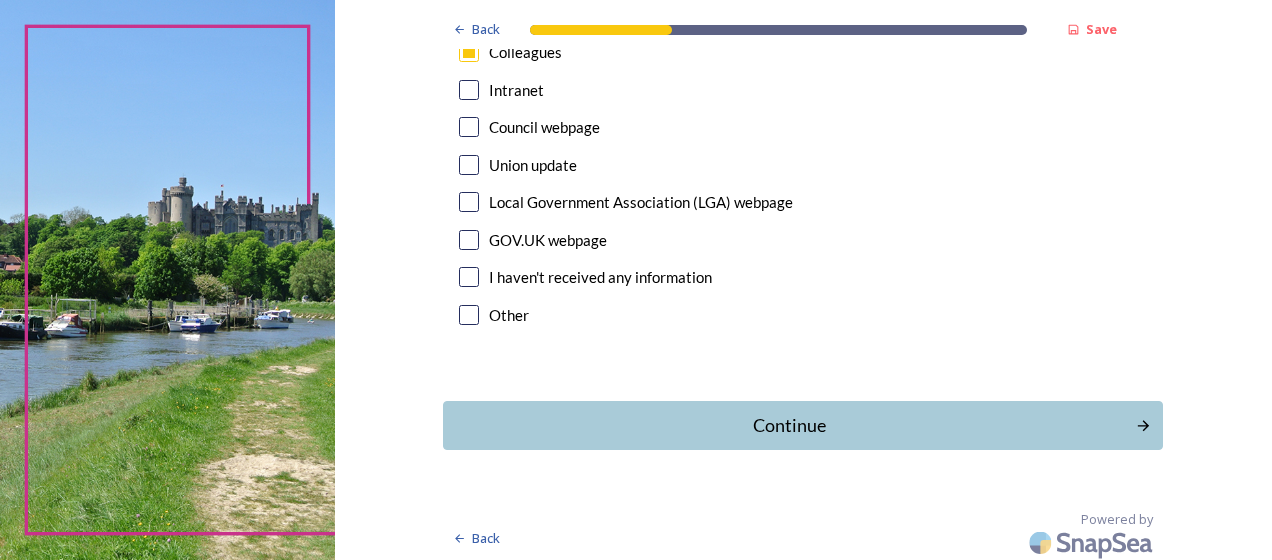 scroll, scrollTop: 1245, scrollLeft: 0, axis: vertical 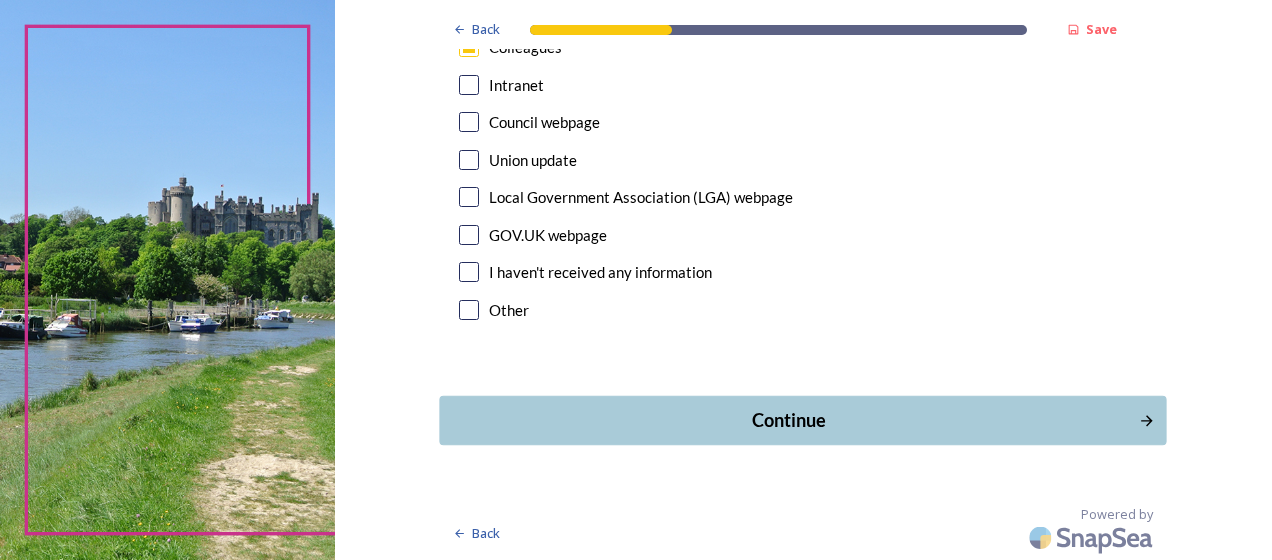 click on "Continue" at bounding box center (789, 420) 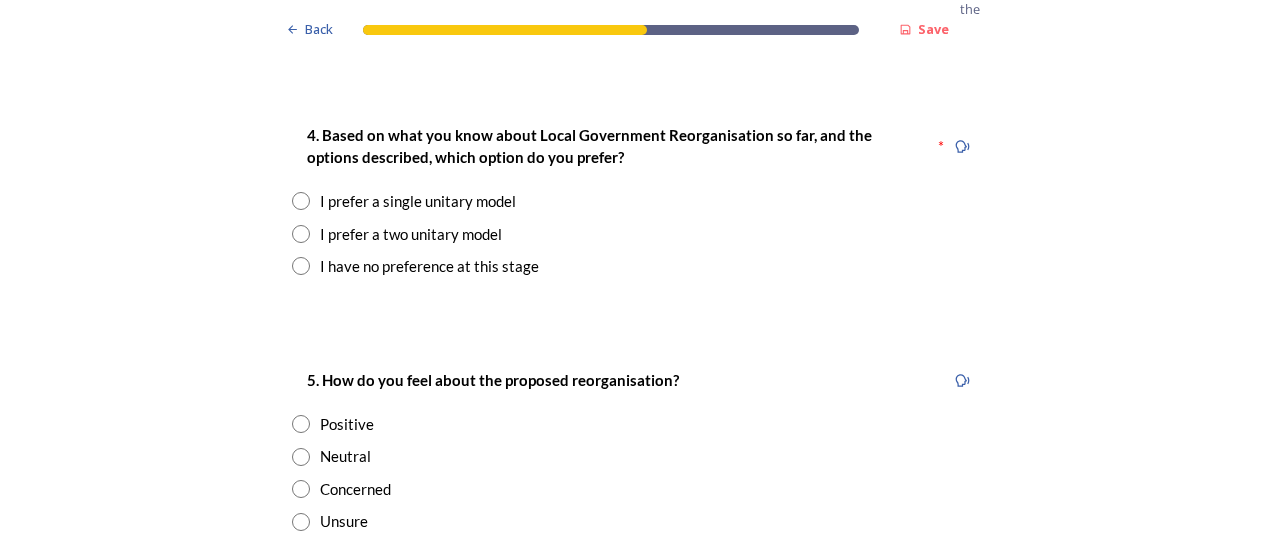 scroll, scrollTop: 2652, scrollLeft: 0, axis: vertical 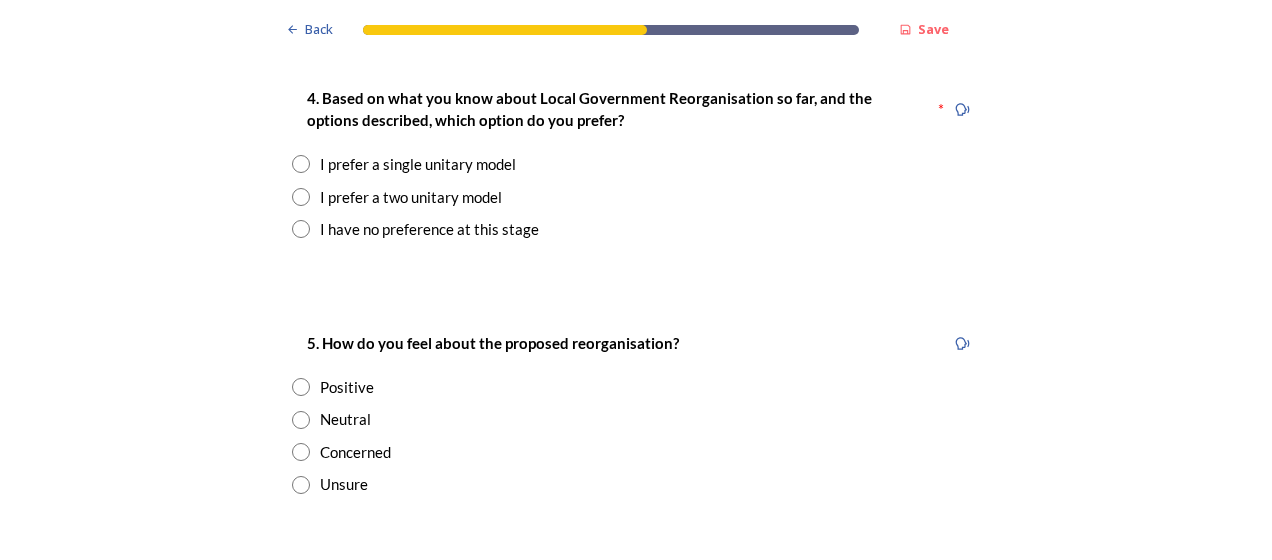 click at bounding box center [301, 229] 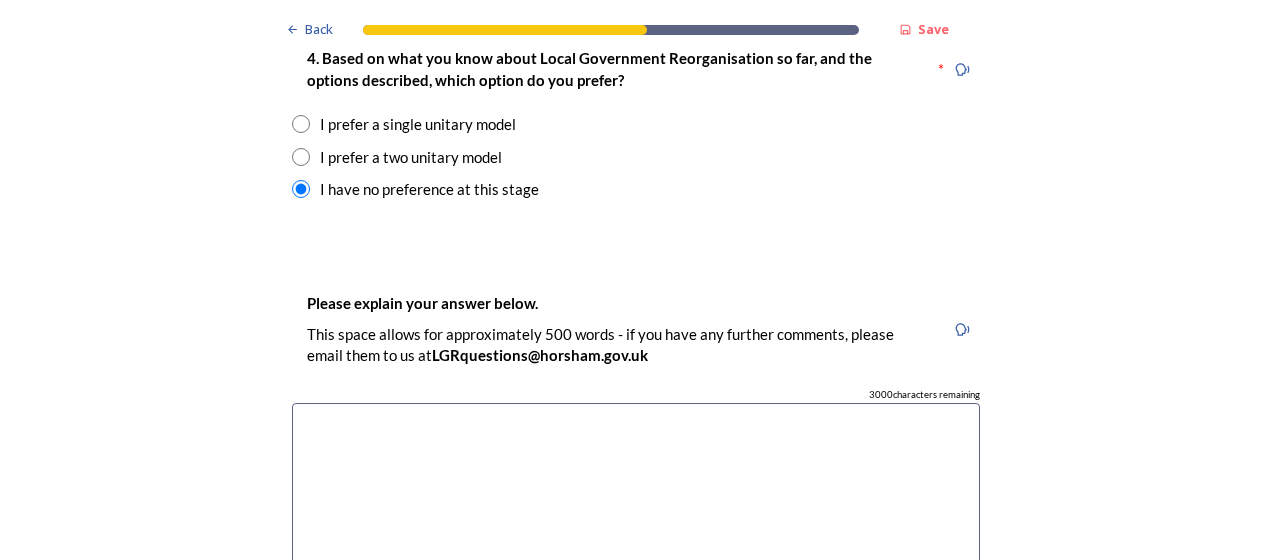 scroll, scrollTop: 2839, scrollLeft: 0, axis: vertical 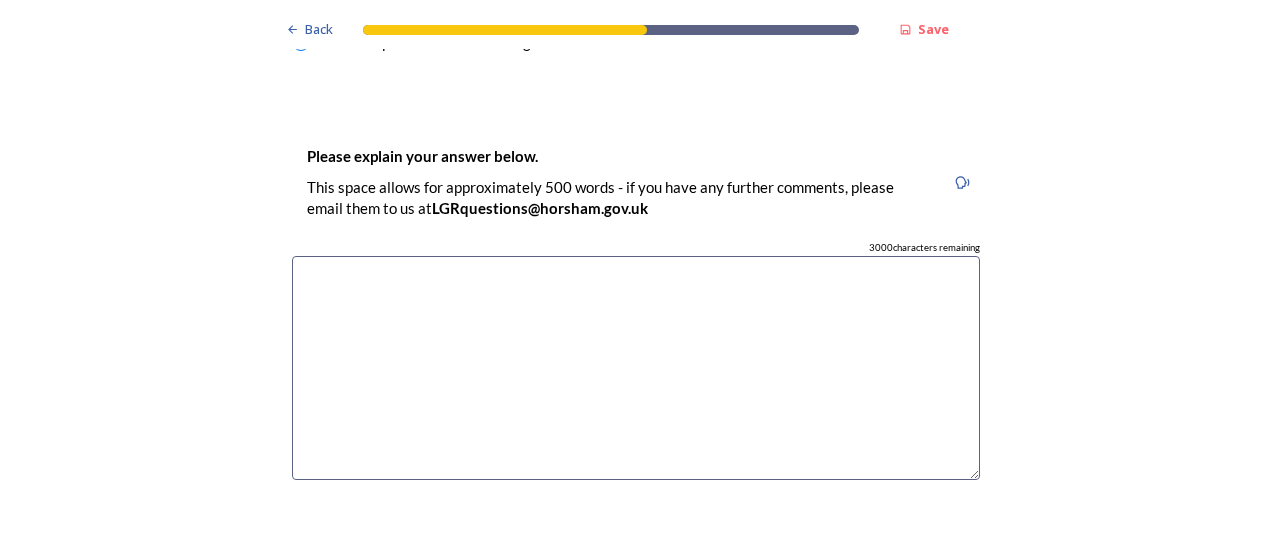 click at bounding box center (636, 368) 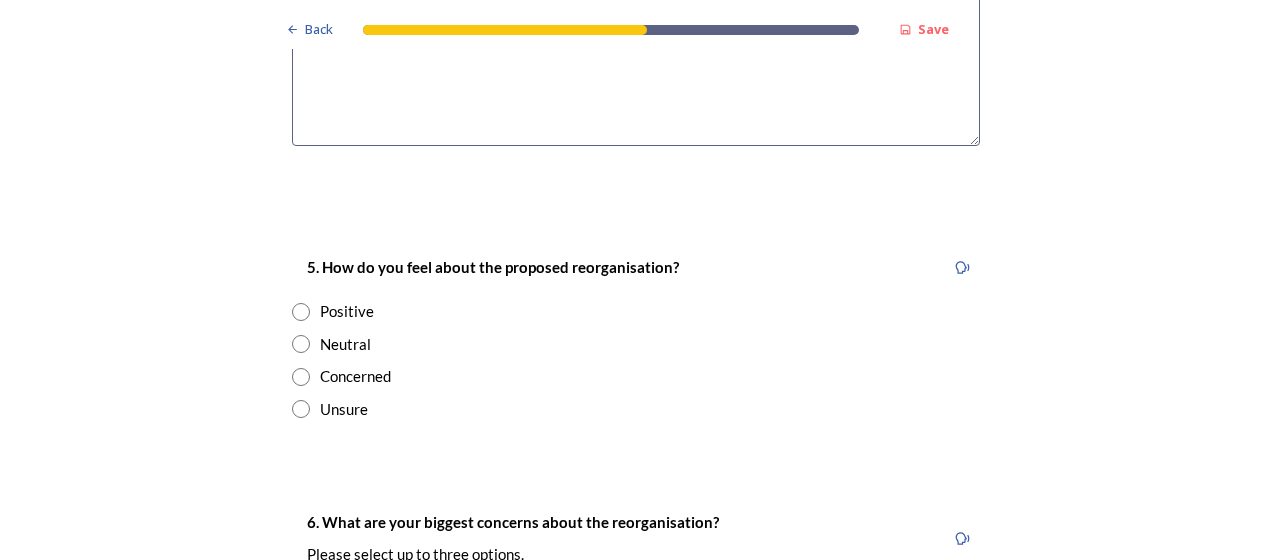 scroll, scrollTop: 3212, scrollLeft: 0, axis: vertical 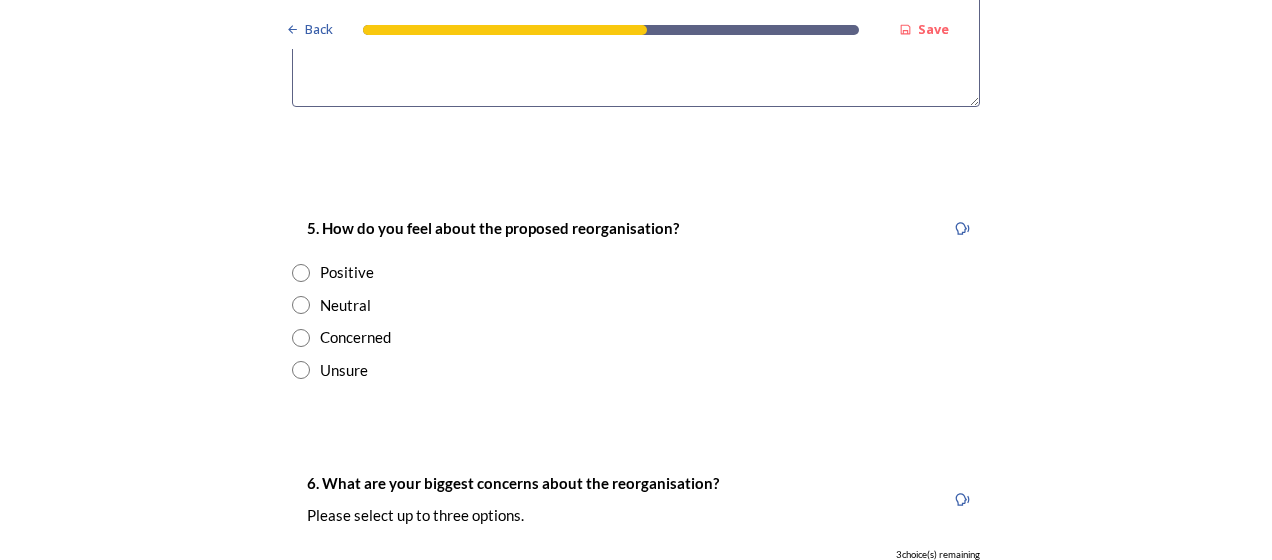 type on "It is difficult to know what benefits or challenges each option would create." 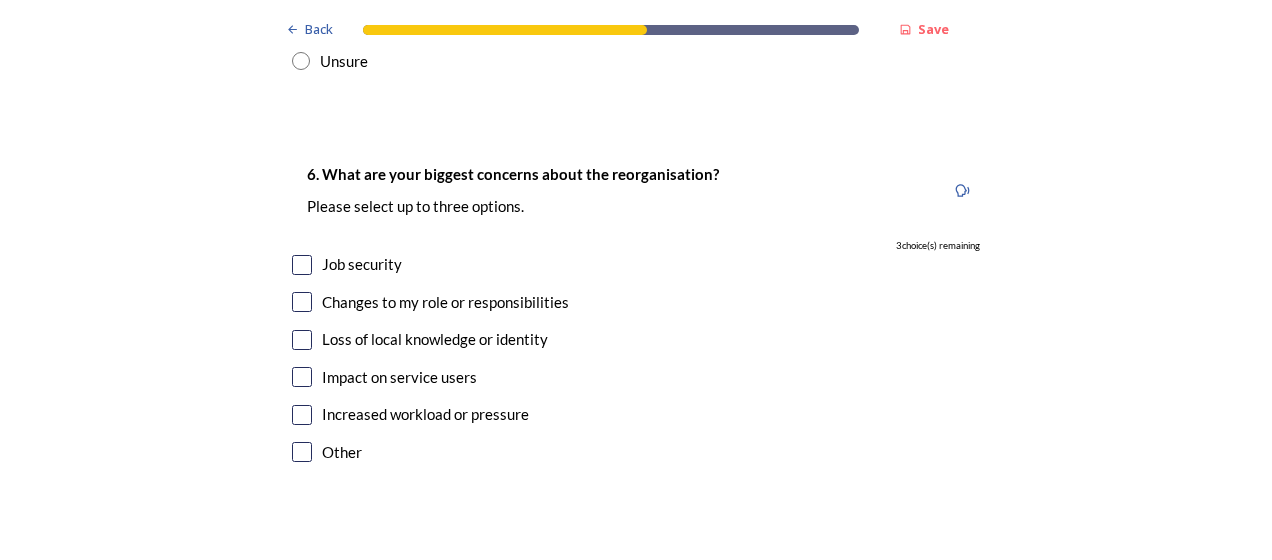 scroll, scrollTop: 3532, scrollLeft: 0, axis: vertical 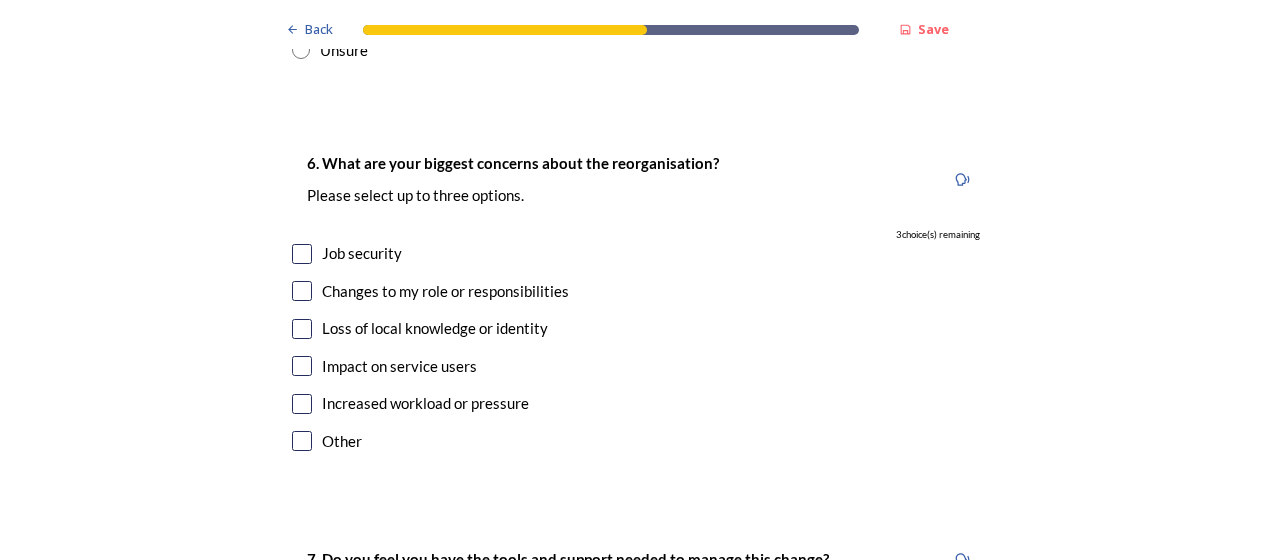 click at bounding box center [302, 254] 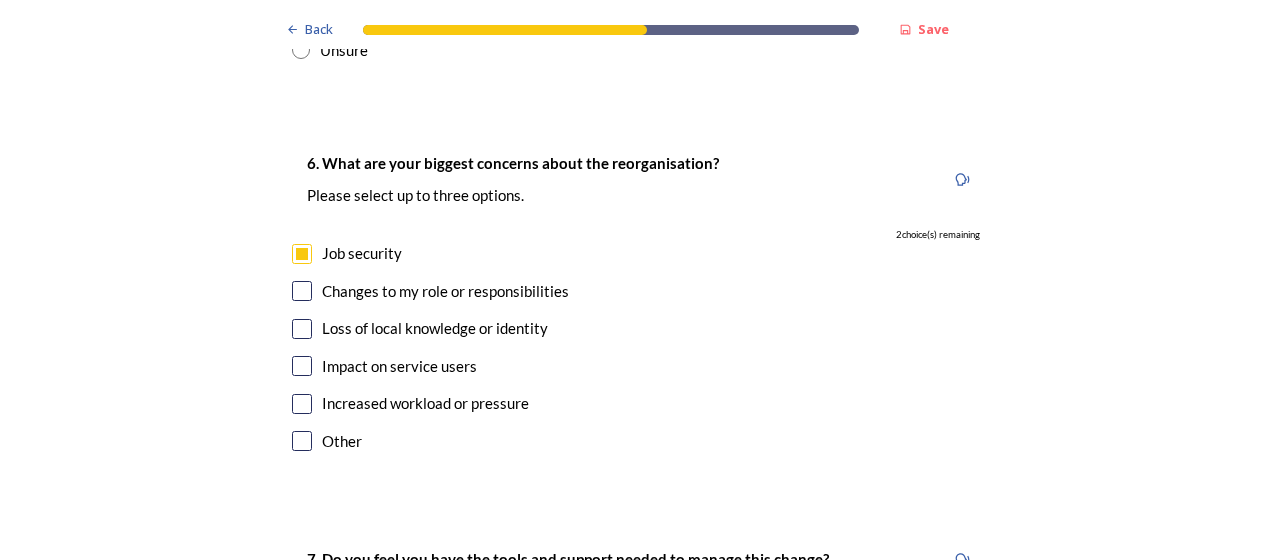 click at bounding box center (302, 329) 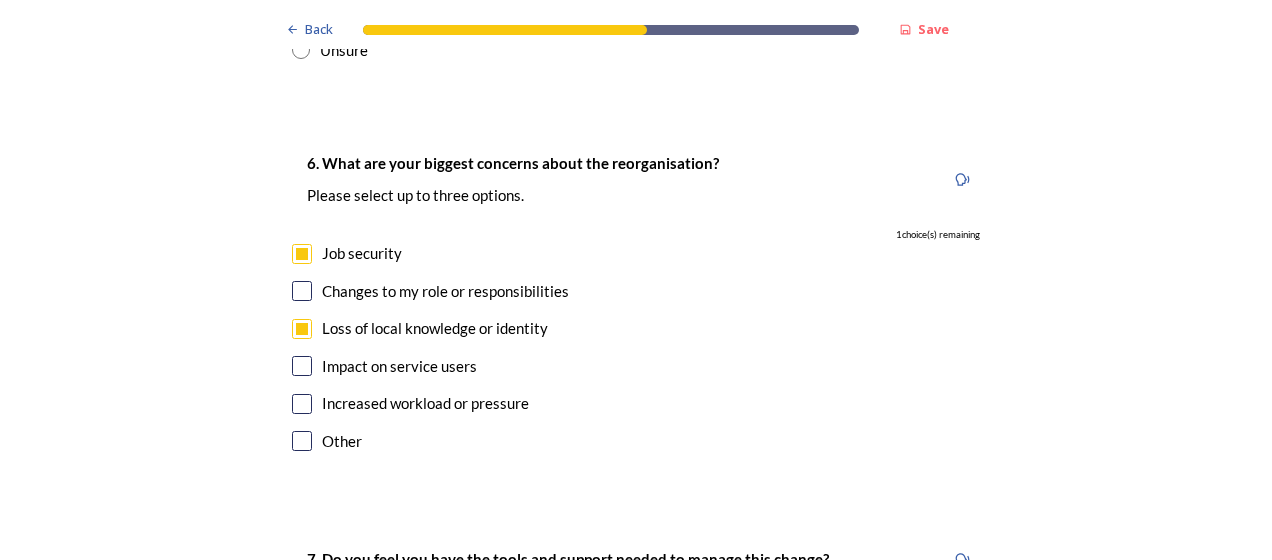 click at bounding box center [302, 291] 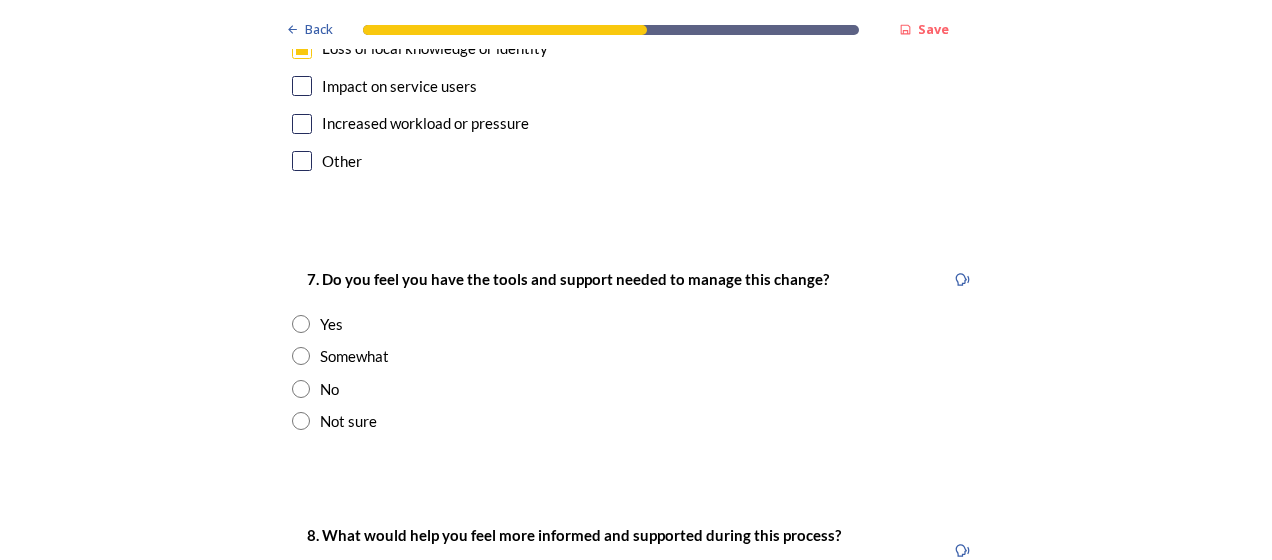 scroll, scrollTop: 3852, scrollLeft: 0, axis: vertical 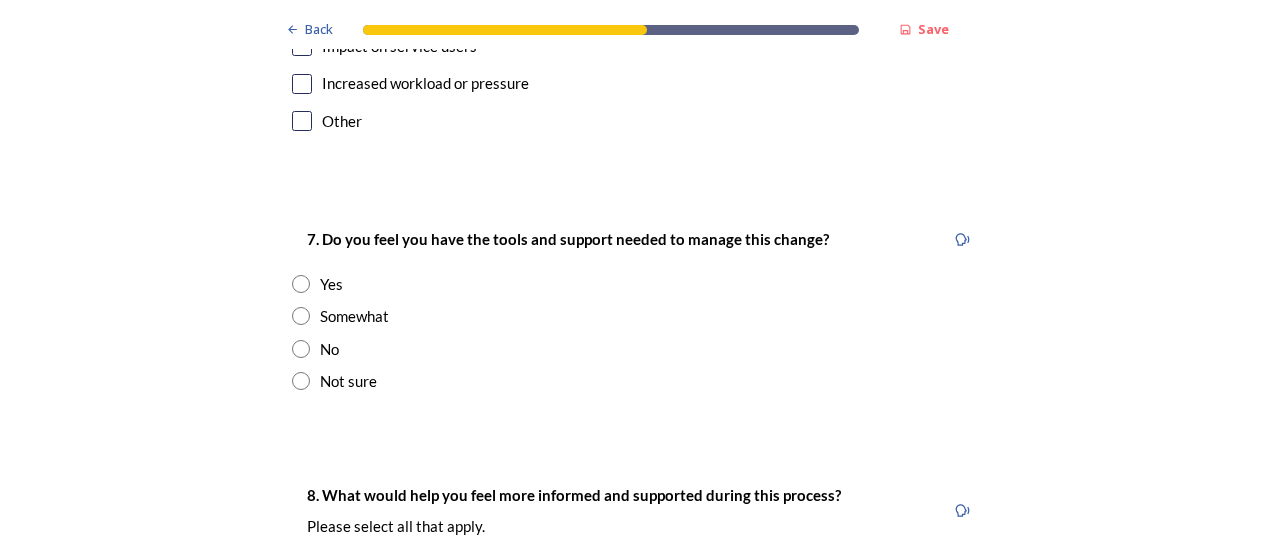 drag, startPoint x: 928, startPoint y: 392, endPoint x: 998, endPoint y: 408, distance: 71.80529 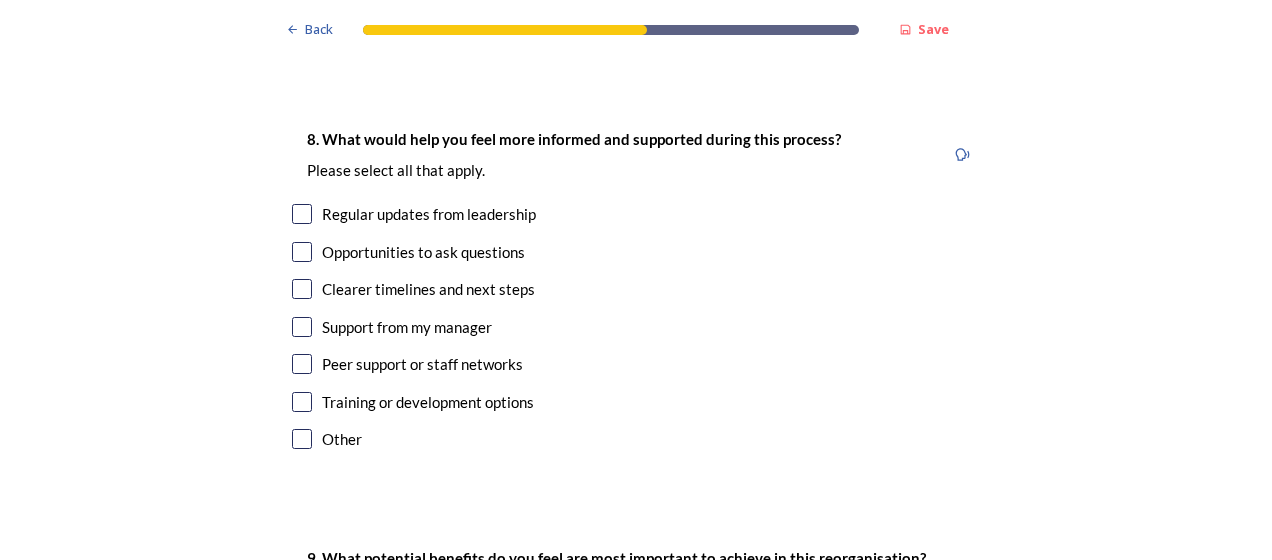scroll, scrollTop: 4212, scrollLeft: 0, axis: vertical 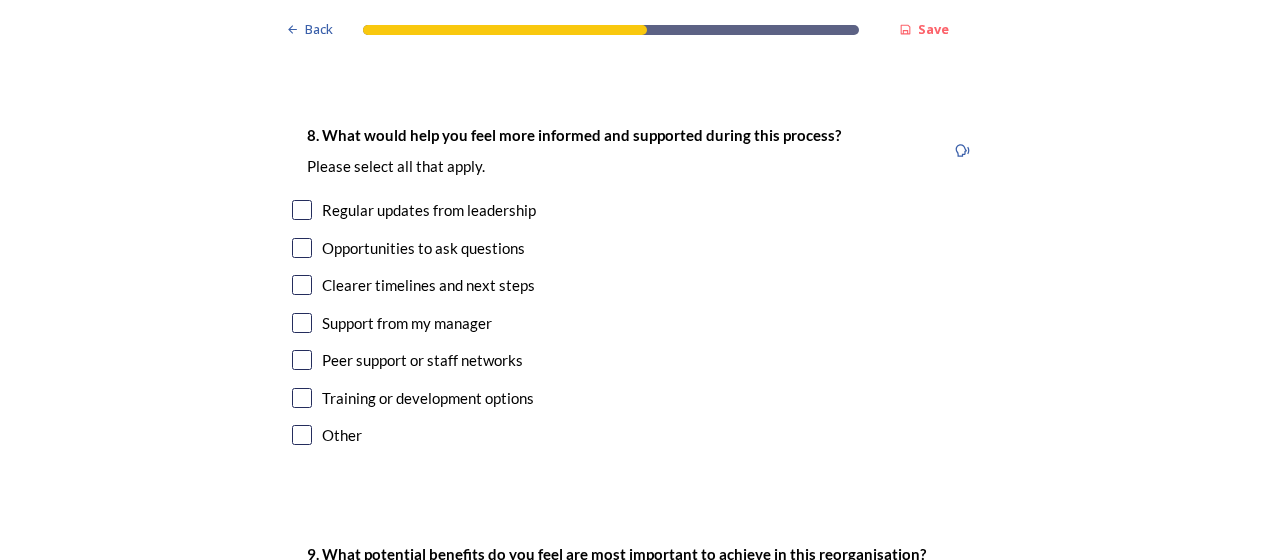 click at bounding box center [302, 398] 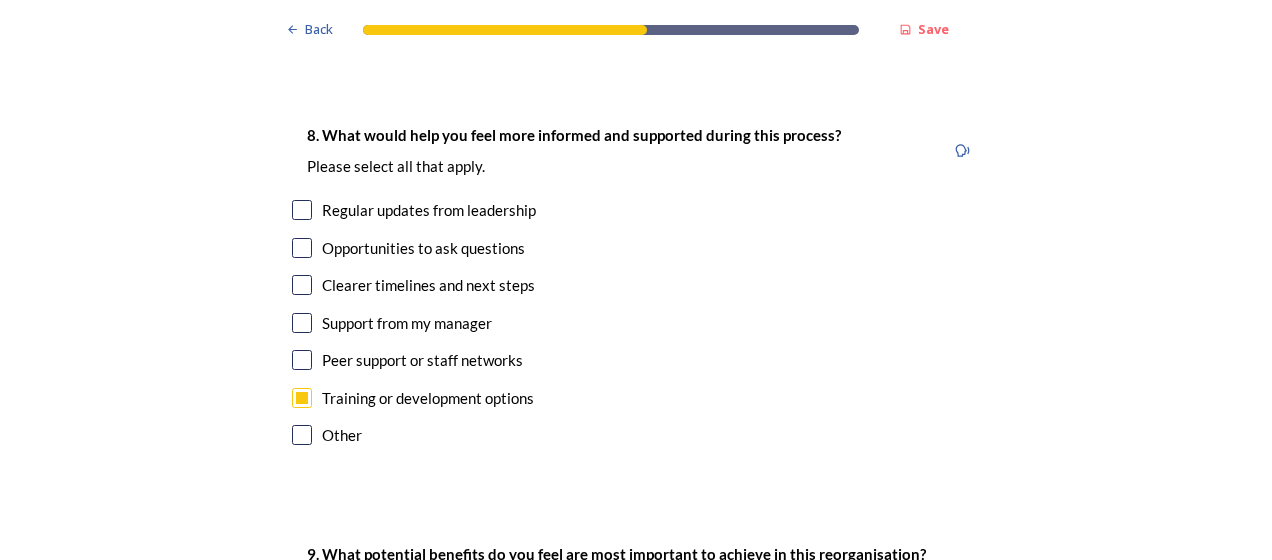 click at bounding box center (302, 210) 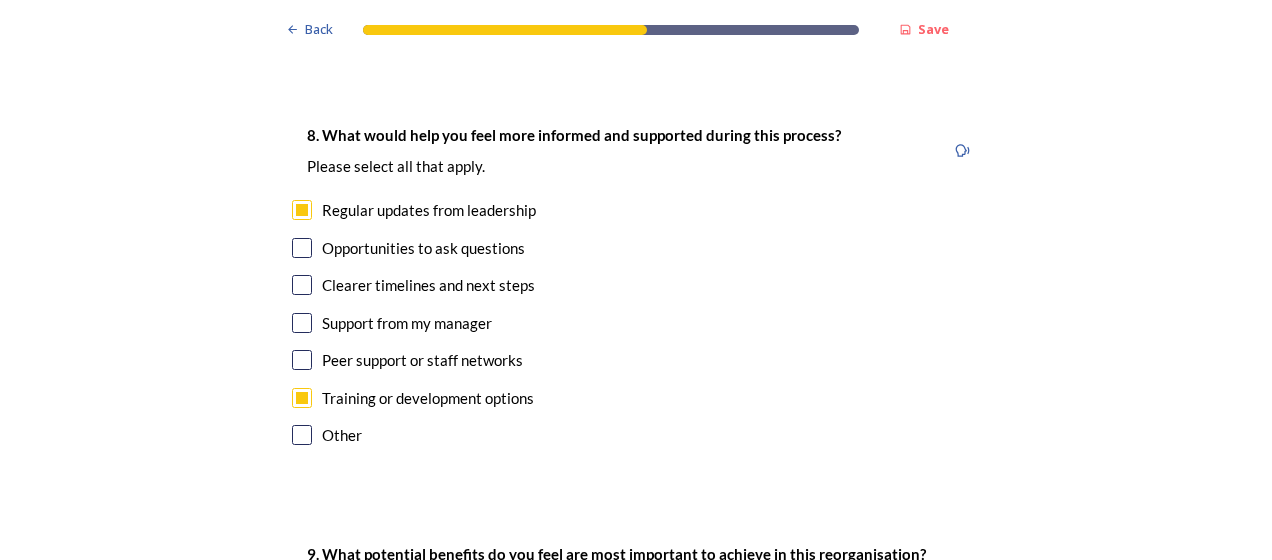 click at bounding box center [302, 285] 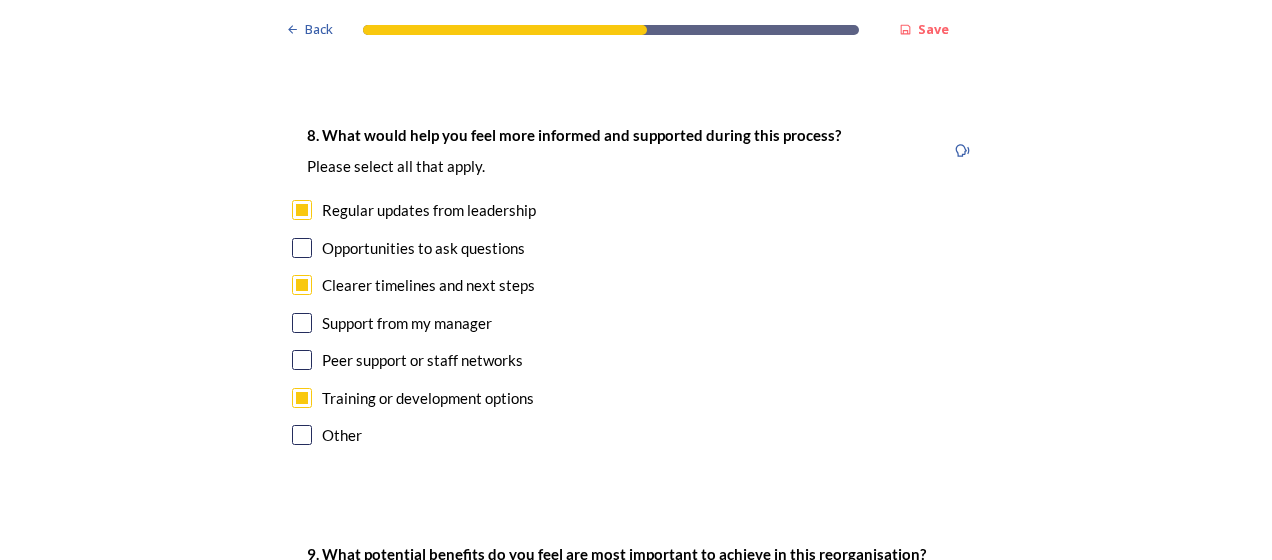 click at bounding box center (302, 248) 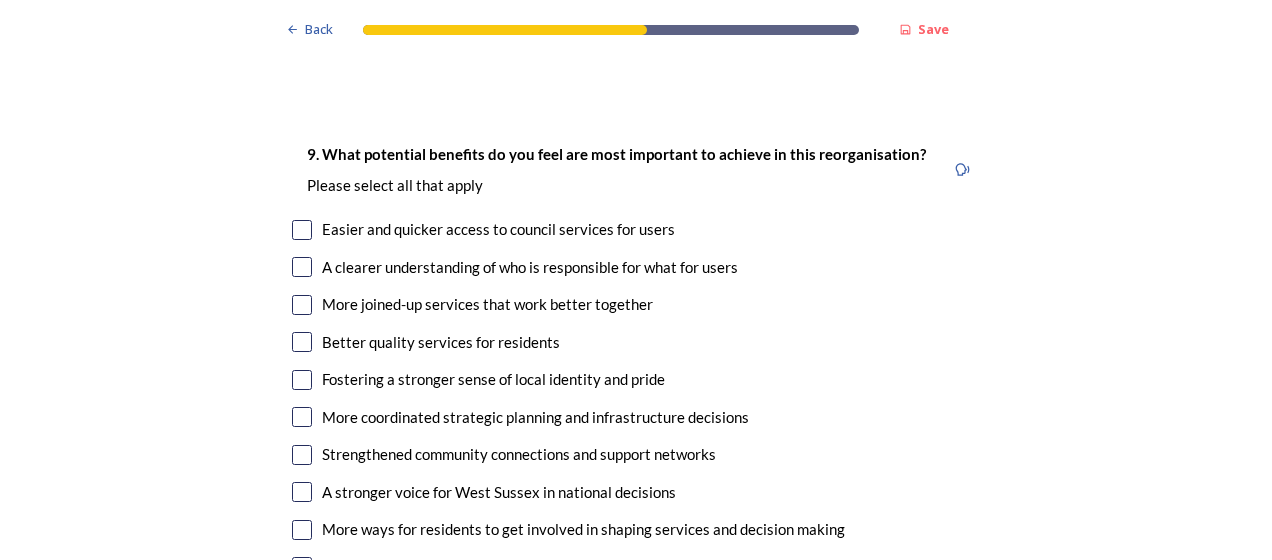 scroll, scrollTop: 4652, scrollLeft: 0, axis: vertical 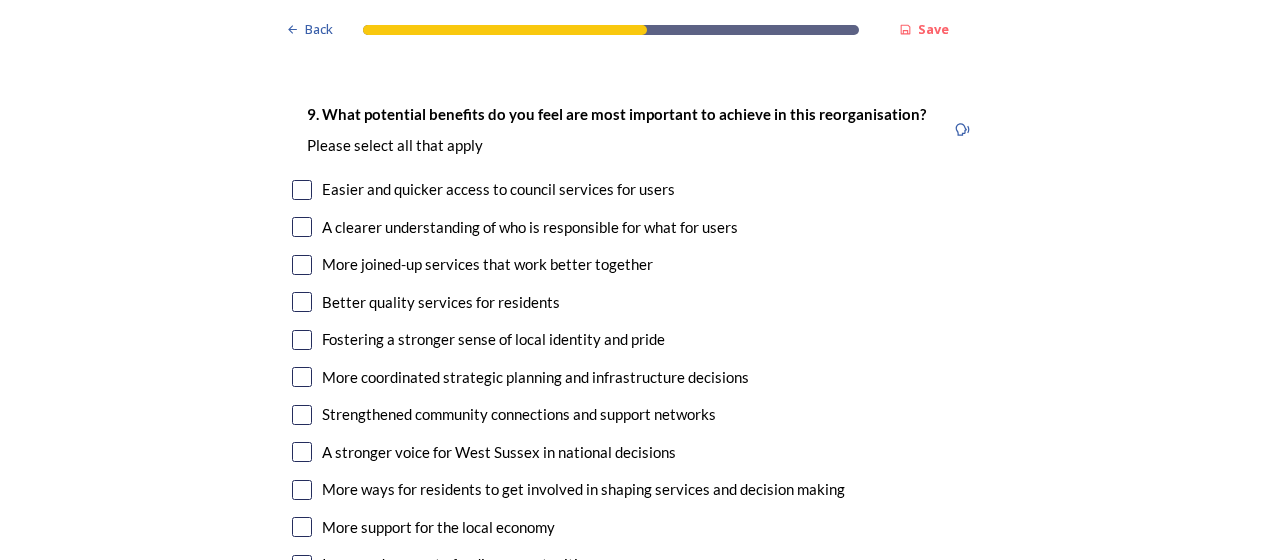 click at bounding box center [302, 190] 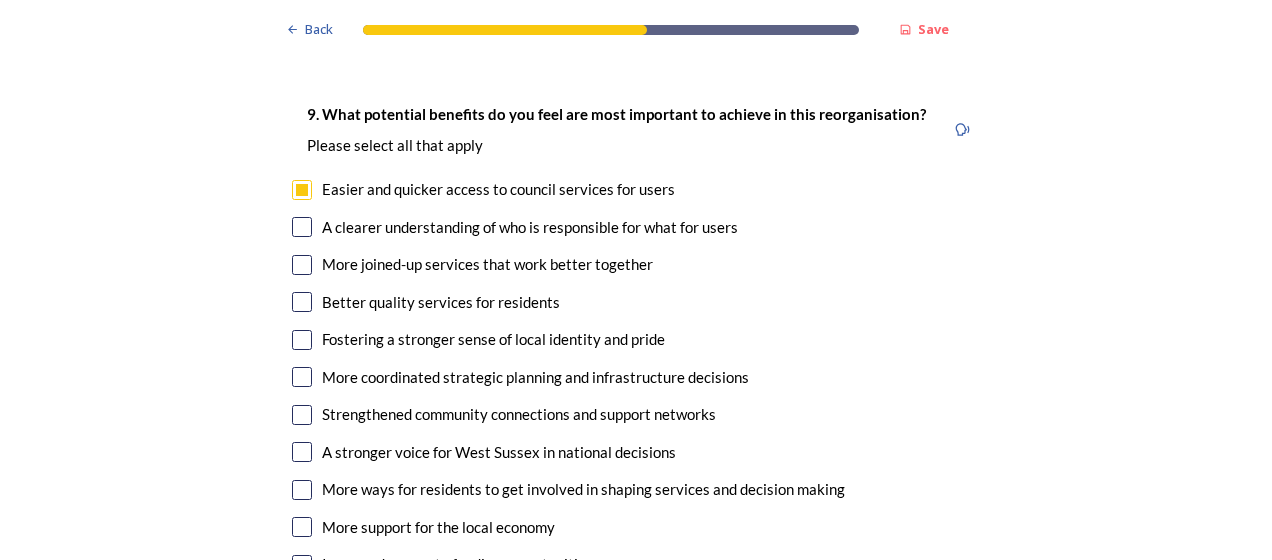 click at bounding box center [302, 227] 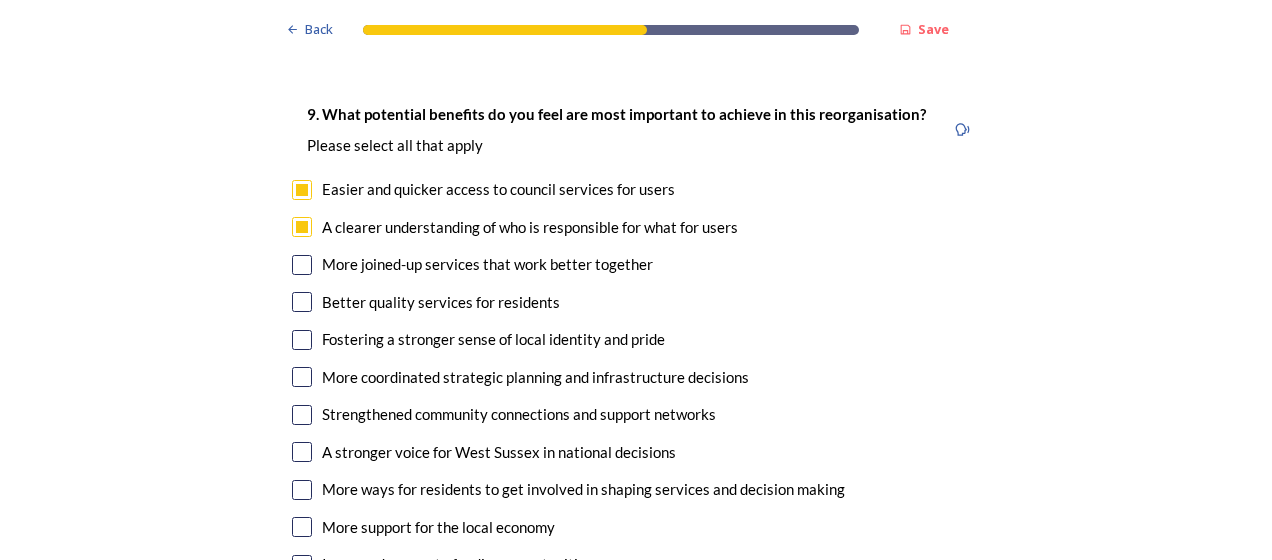 click at bounding box center (302, 265) 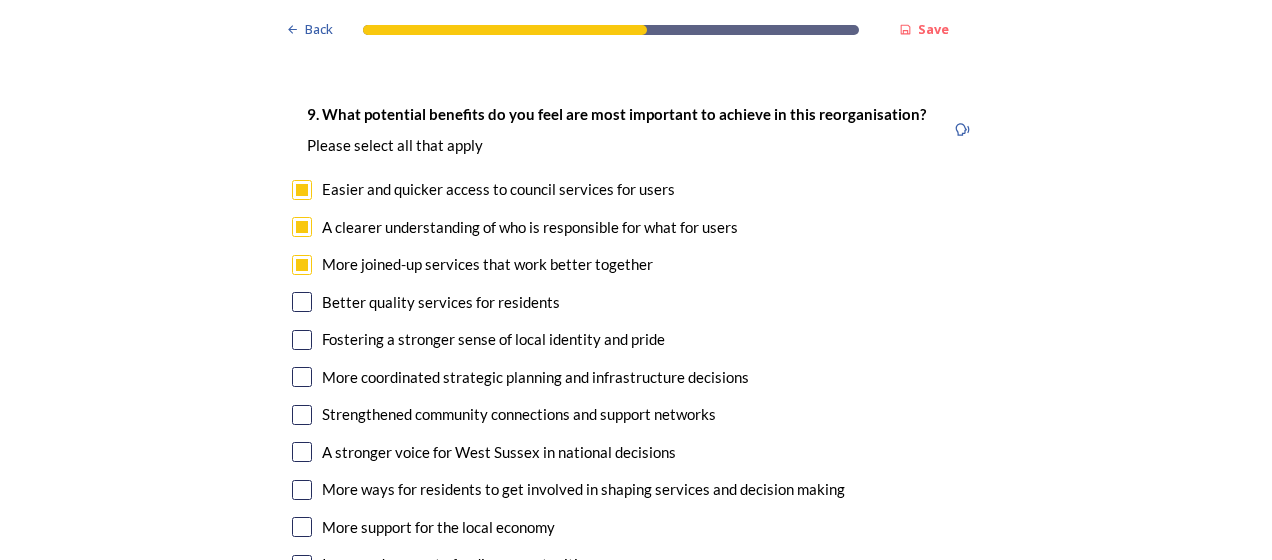 click at bounding box center [302, 302] 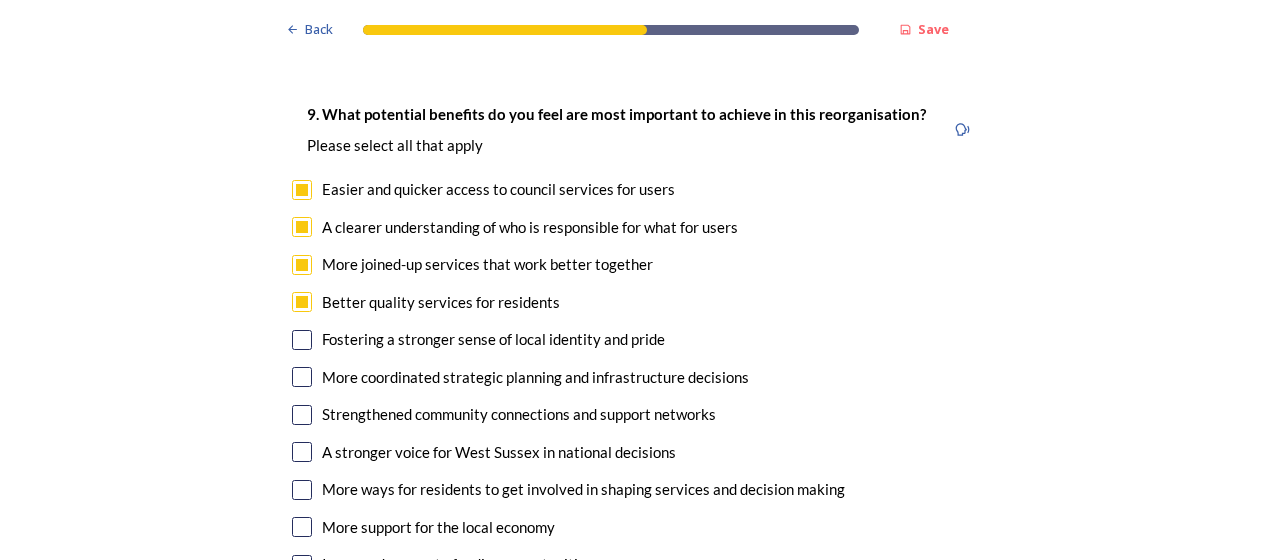 click at bounding box center (302, 377) 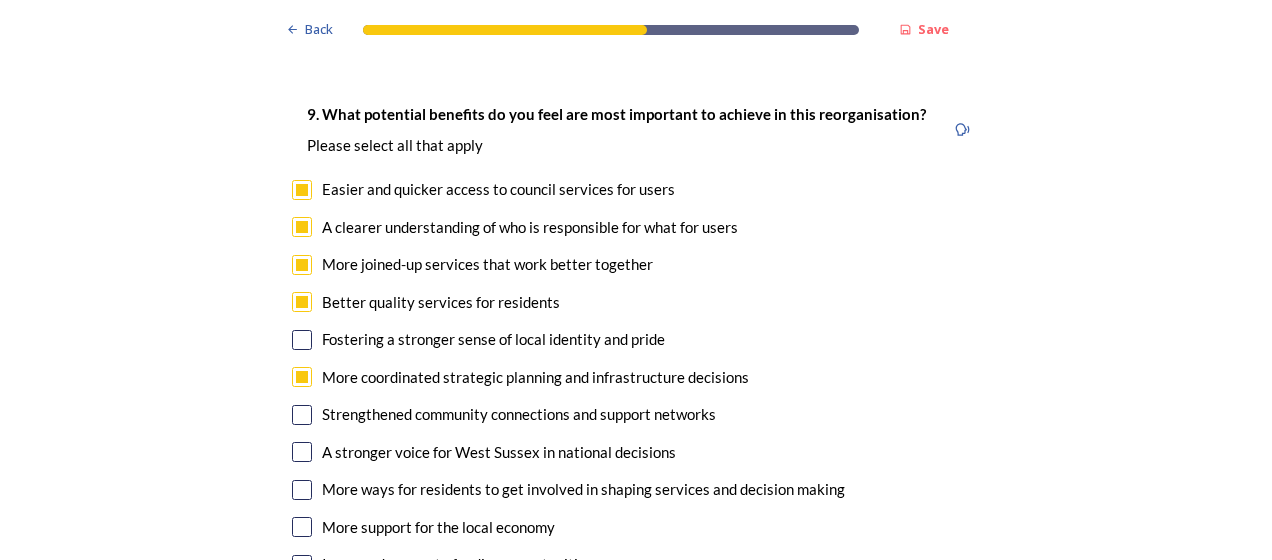 click at bounding box center (302, 415) 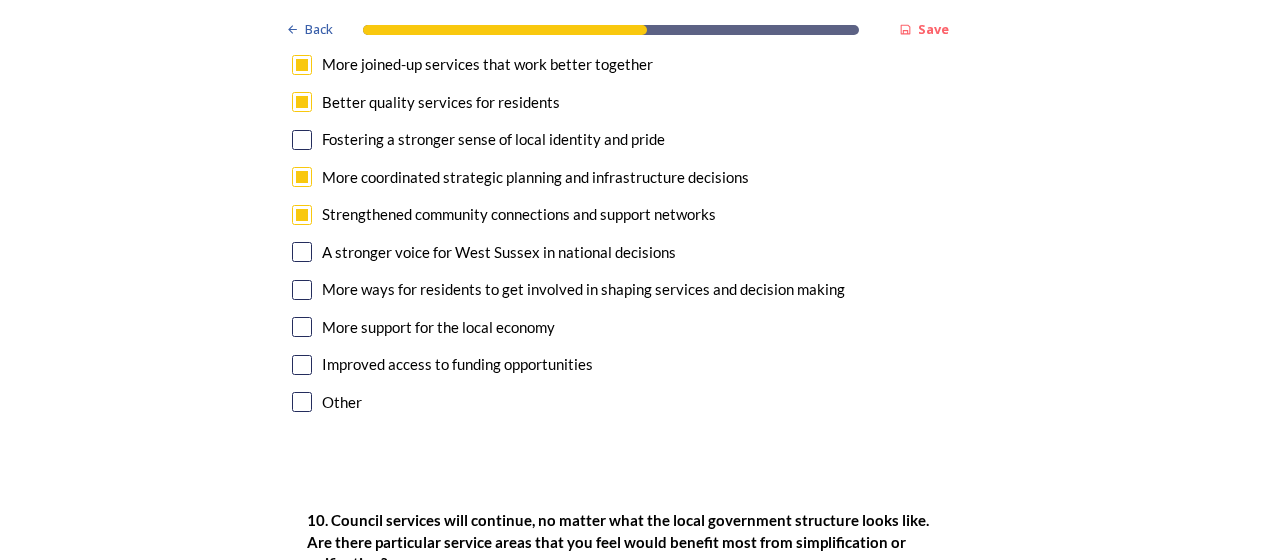 scroll, scrollTop: 4866, scrollLeft: 0, axis: vertical 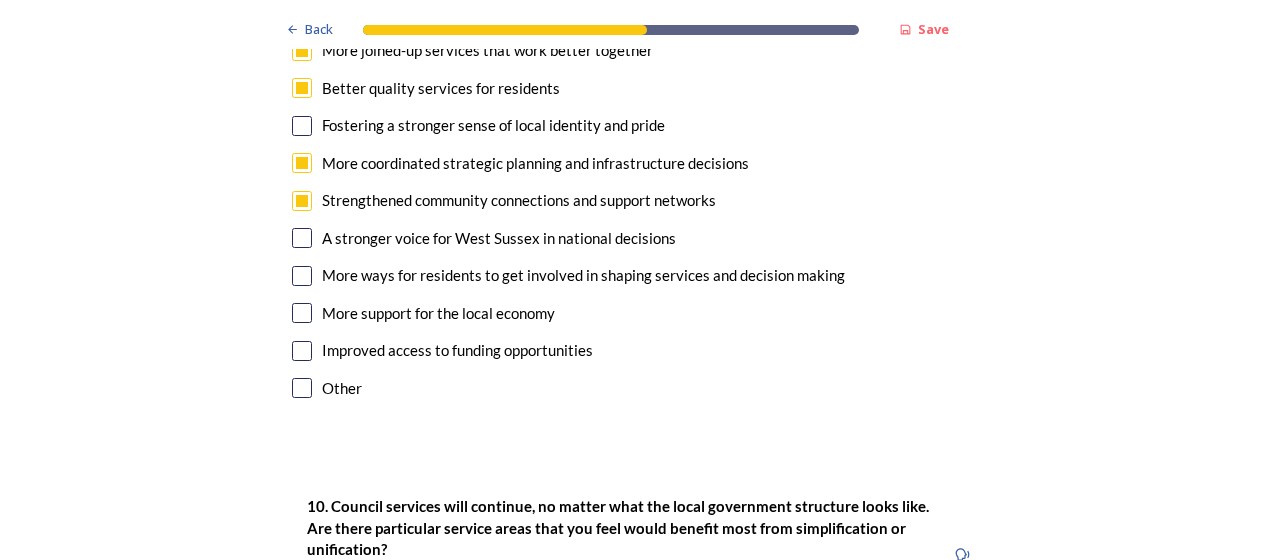 click at bounding box center (302, 238) 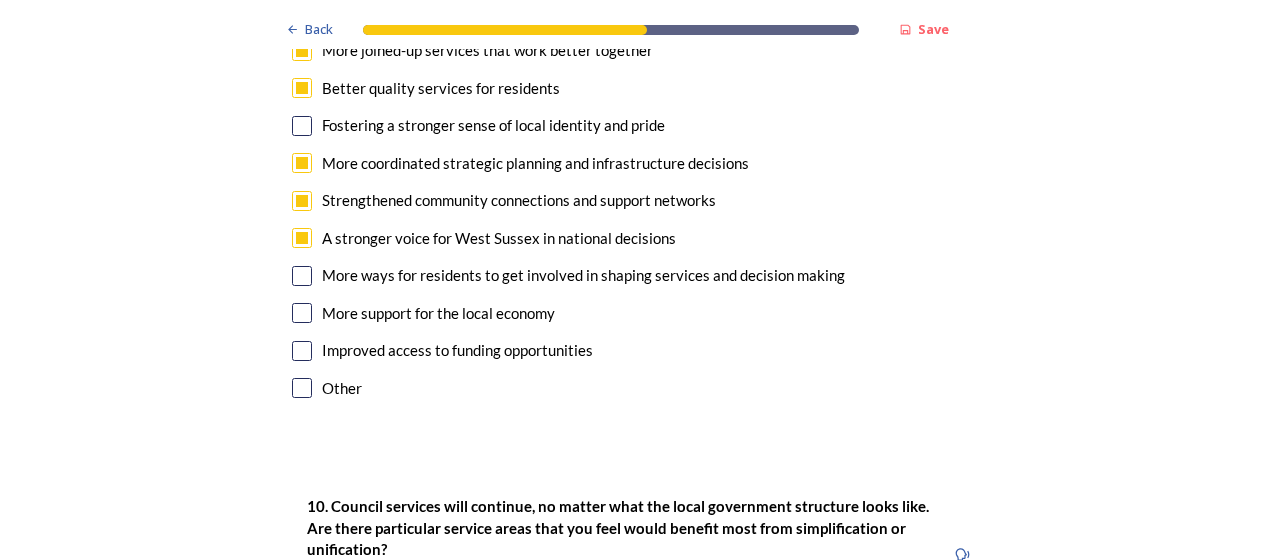drag, startPoint x: 292, startPoint y: 238, endPoint x: 741, endPoint y: 298, distance: 452.99118 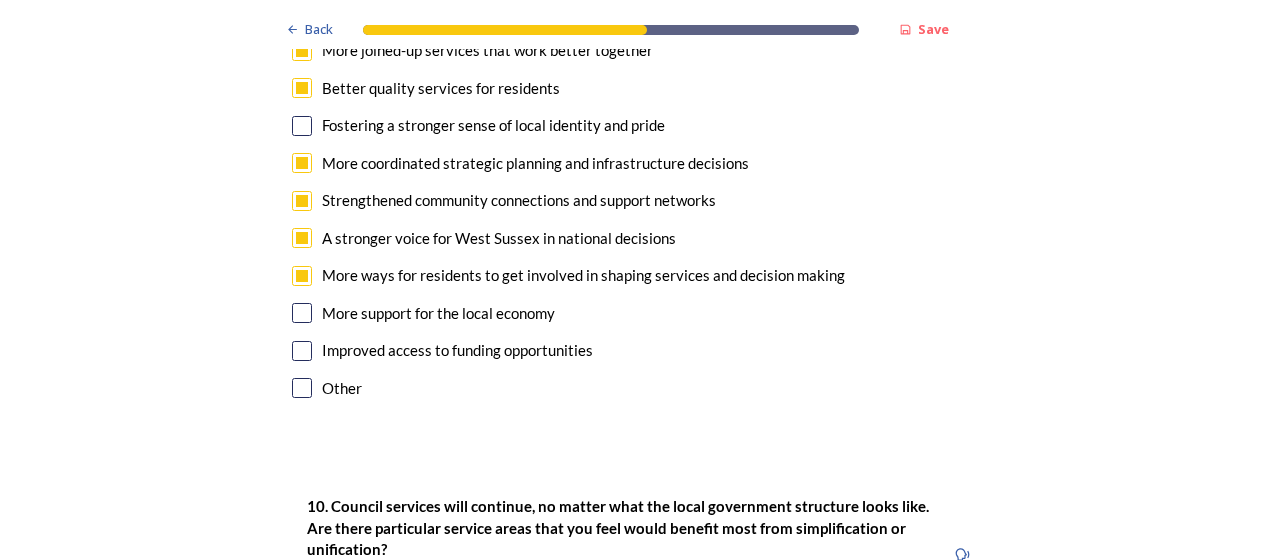 drag, startPoint x: 294, startPoint y: 274, endPoint x: 413, endPoint y: 438, distance: 202.62527 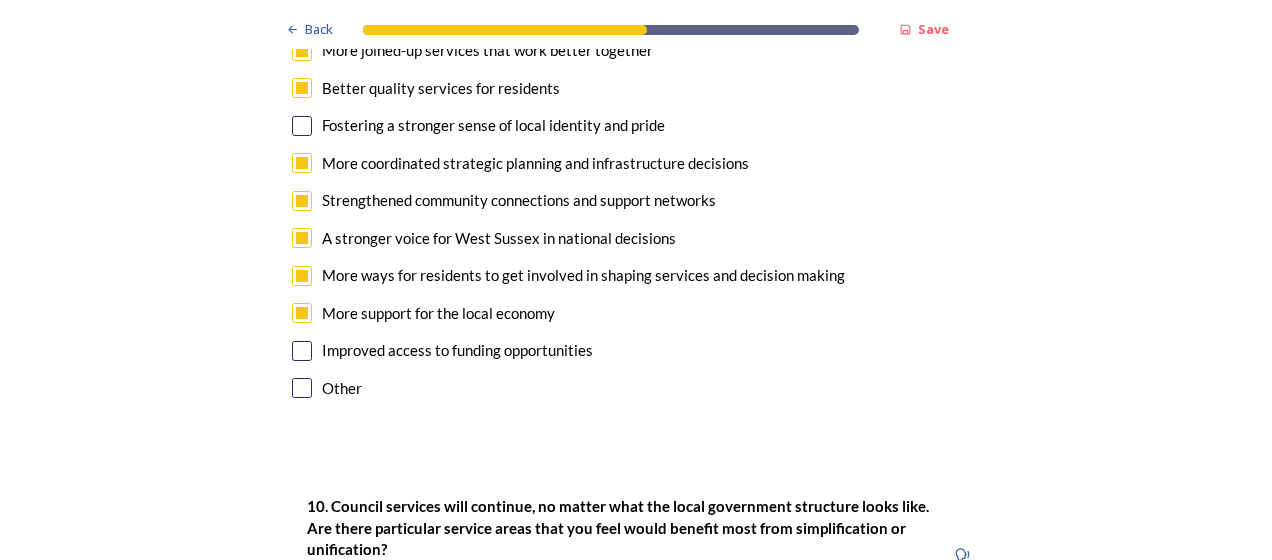 click at bounding box center (302, 313) 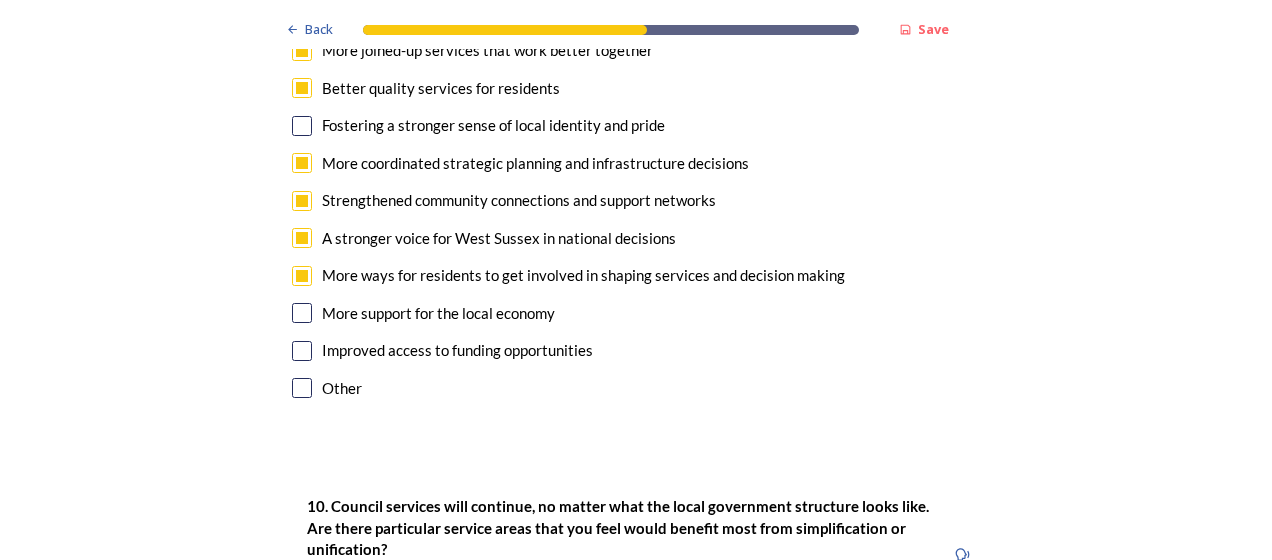 click at bounding box center [302, 351] 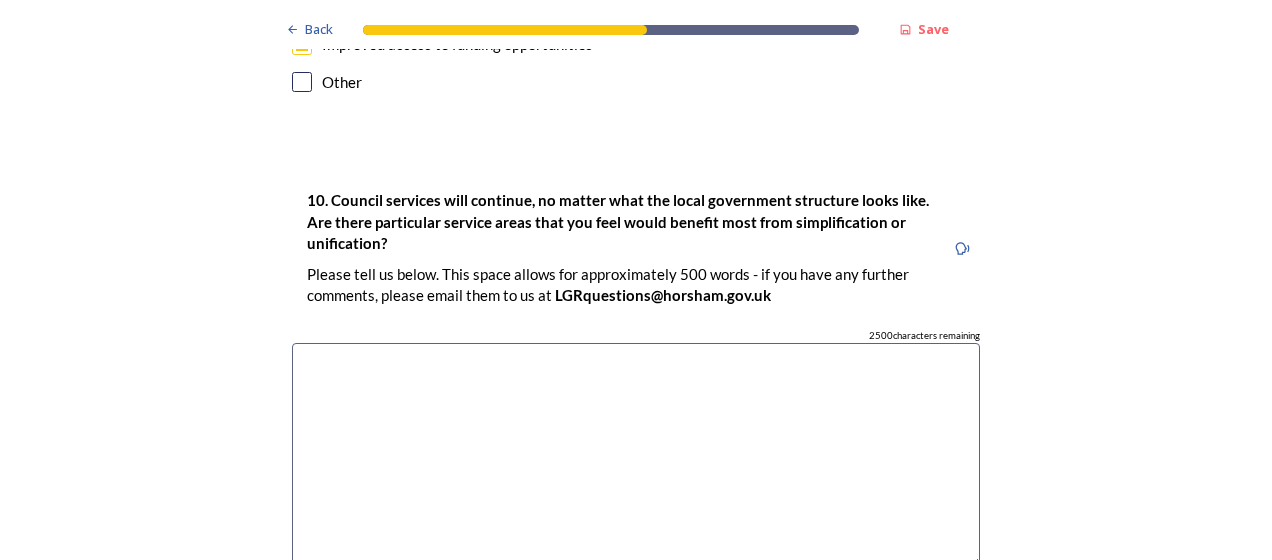 scroll, scrollTop: 5198, scrollLeft: 0, axis: vertical 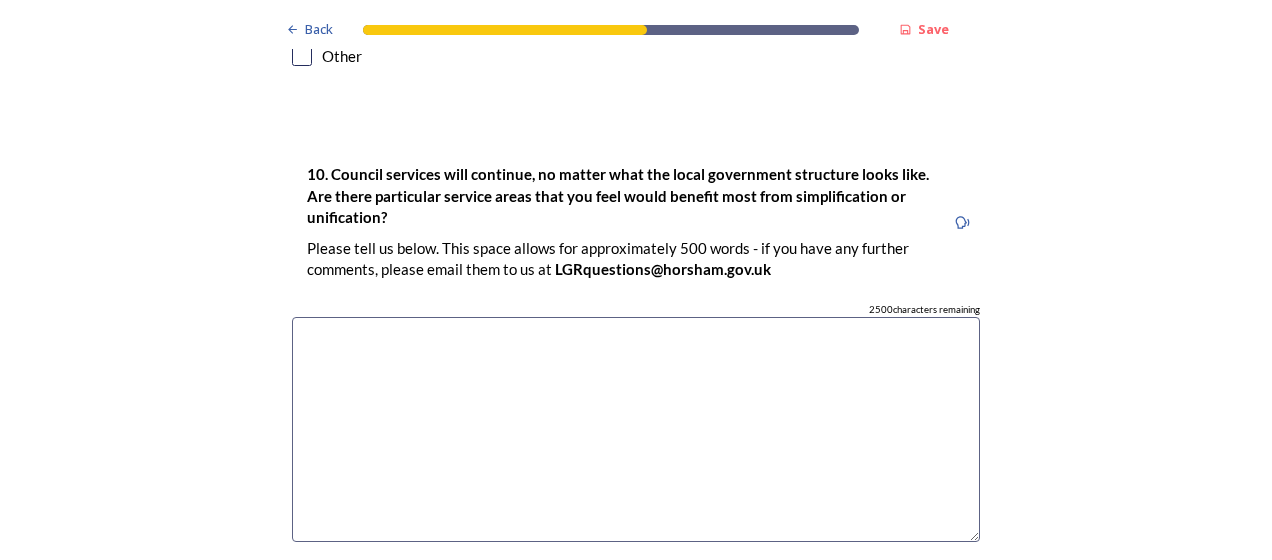 click at bounding box center (636, 429) 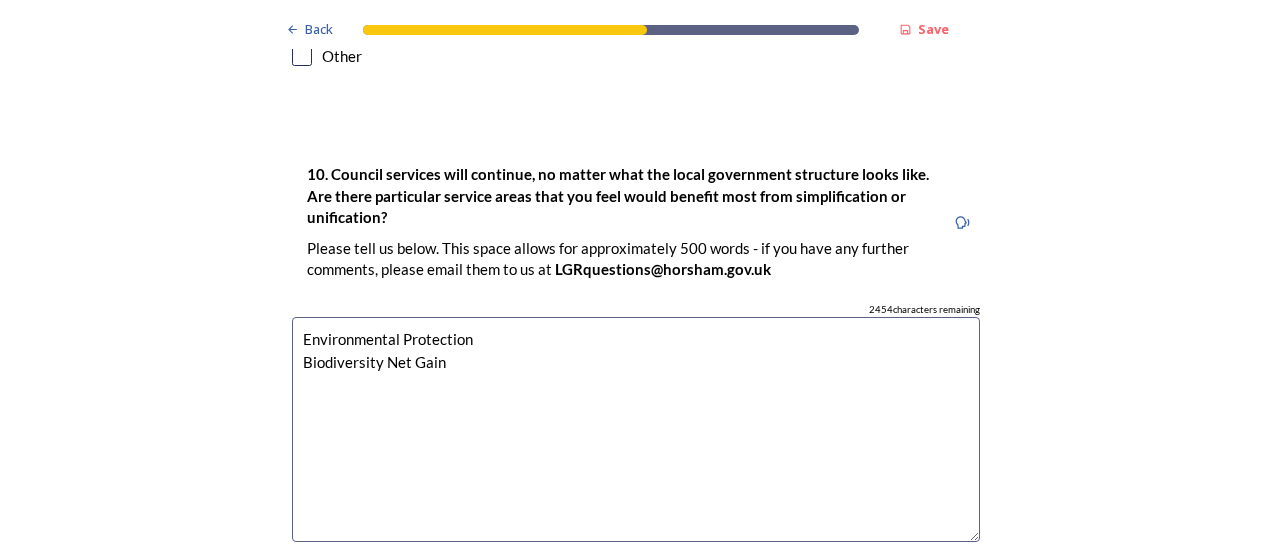 click on "Environmental Protection
Biodiversity Net Gain" at bounding box center [636, 429] 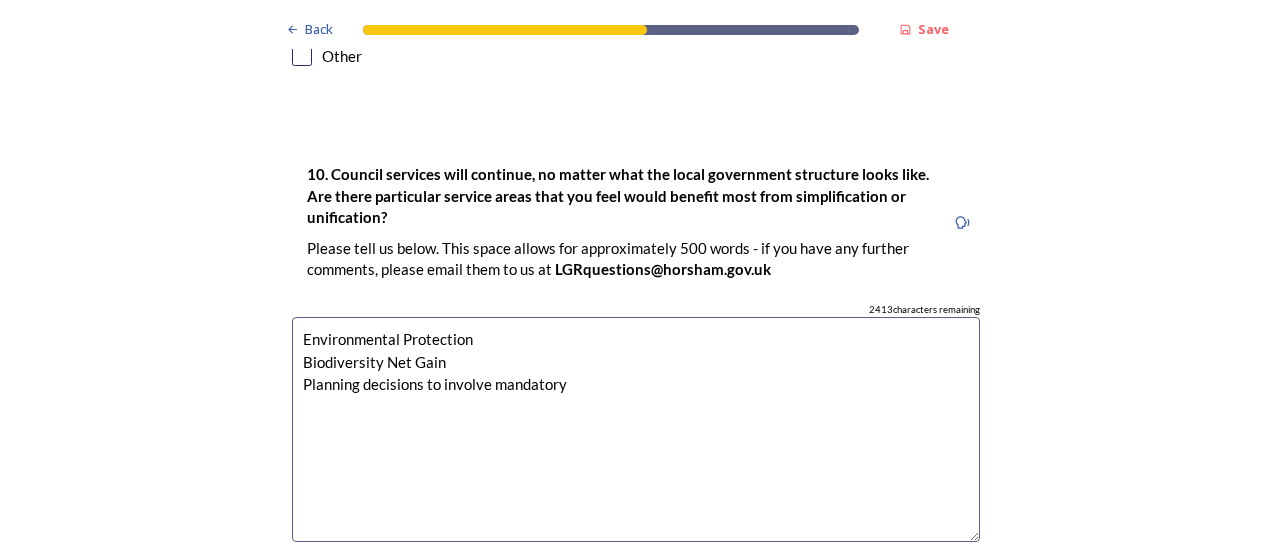 click on "Environmental Protection
Biodiversity Net Gain
Planning decisions to involve mandatory" at bounding box center [636, 429] 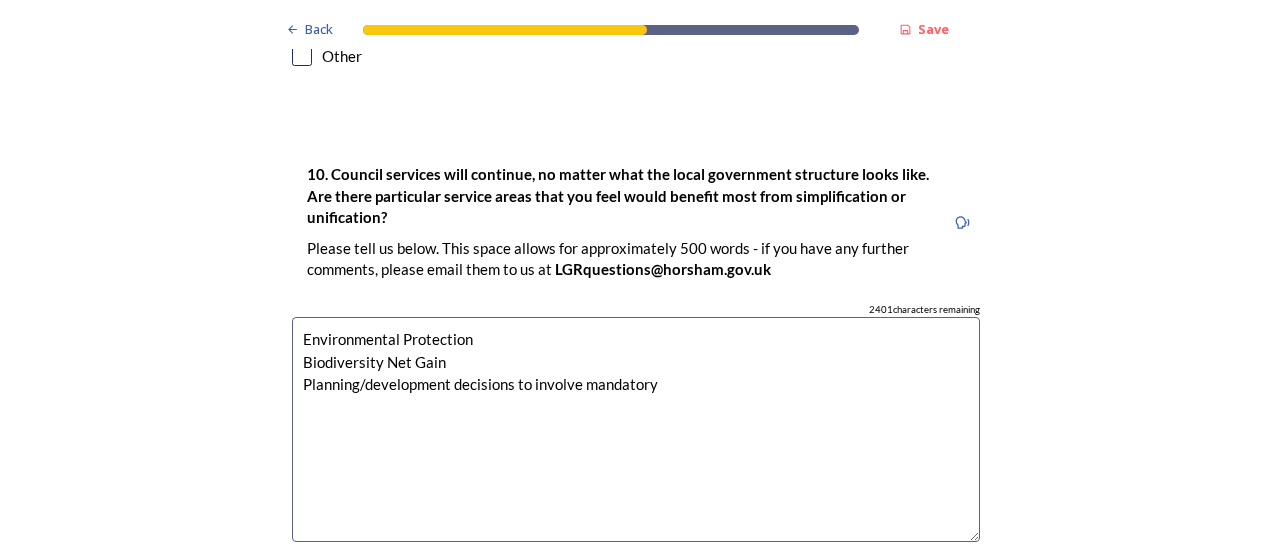 click on "Environmental Protection
Biodiversity Net Gain
Planning/development decisions to involve mandatory" at bounding box center (636, 429) 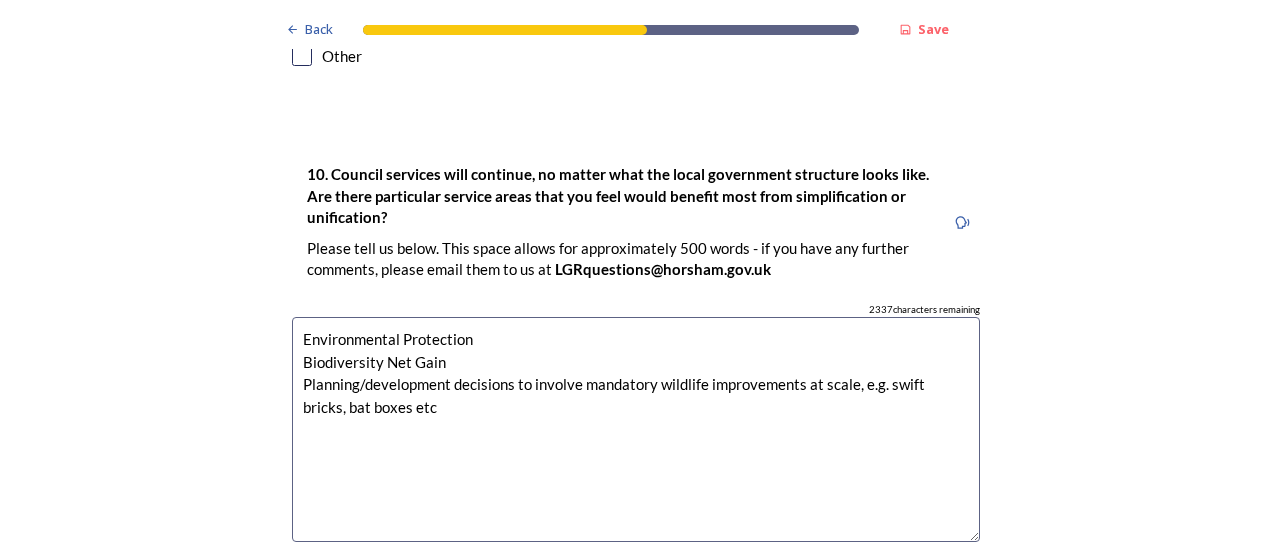 click on "Environmental Protection
Biodiversity Net Gain
Planning/development decisions to involve mandatory wildlife improvements at scale, e.g. swift bricks, bat boxes etc" at bounding box center [636, 429] 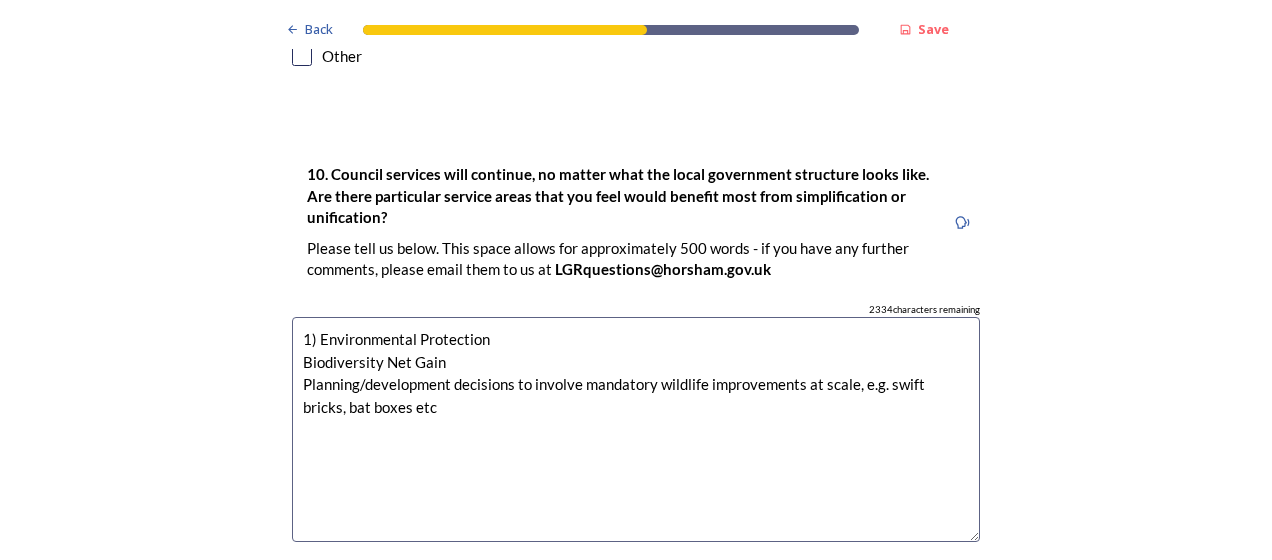 click on "1) Environmental Protection
Biodiversity Net Gain
Planning/development decisions to involve mandatory wildlife improvements at scale, e.g. swift bricks, bat boxes etc" at bounding box center [636, 429] 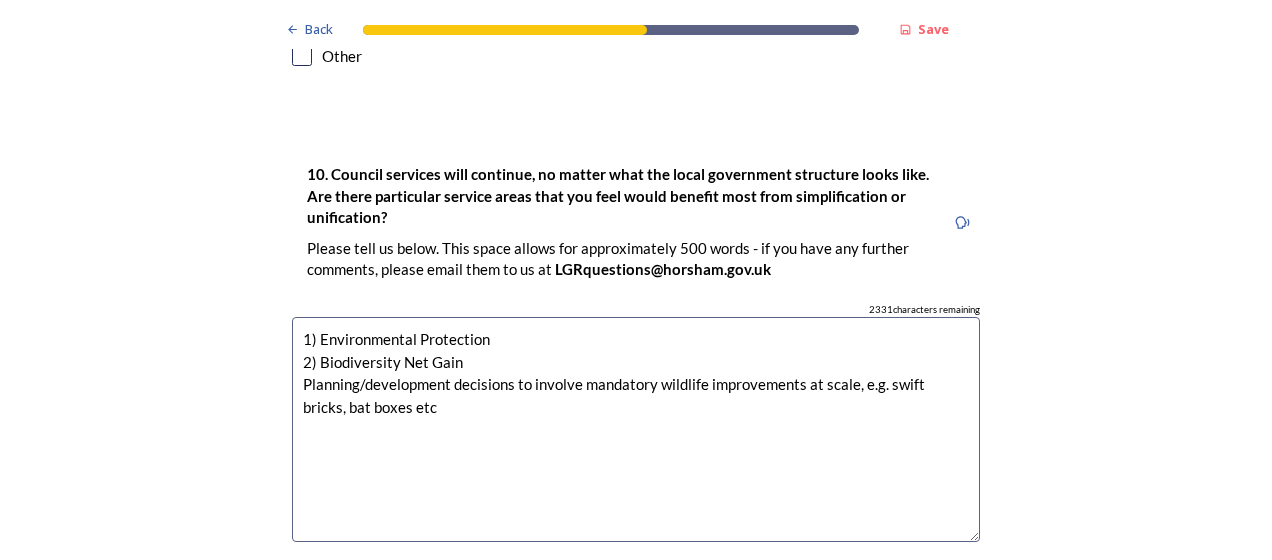 click on "1) Environmental Protection
2) Biodiversity Net Gain
Planning/development decisions to involve mandatory wildlife improvements at scale, e.g. swift bricks, bat boxes etc" at bounding box center (636, 429) 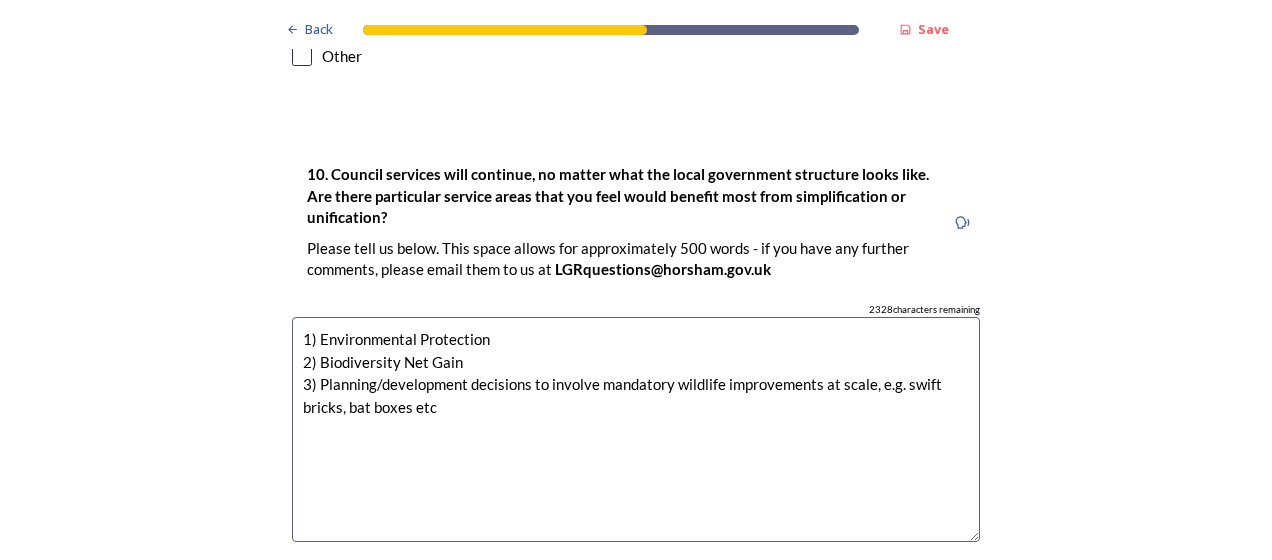 click on "1) Environmental Protection
2) Biodiversity Net Gain
3) Planning/development decisions to involve mandatory wildlife improvements at scale, e.g. swift bricks, bat boxes etc" at bounding box center [636, 429] 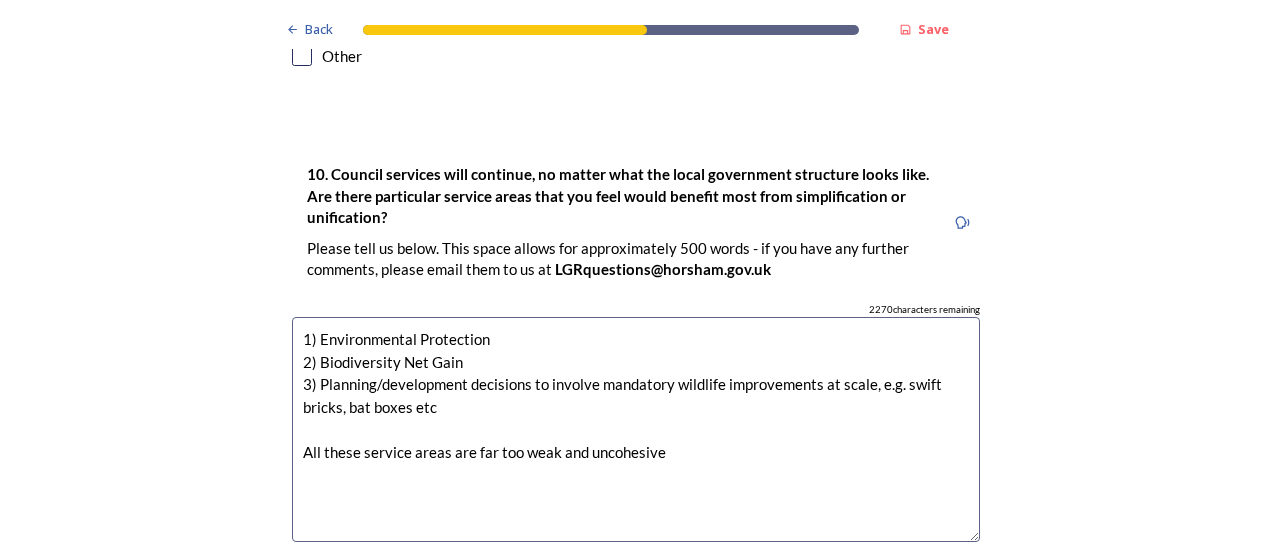 click on "1) Environmental Protection
2) Biodiversity Net Gain
3) Planning/development decisions to involve mandatory wildlife improvements at scale, e.g. swift bricks, bat boxes etc
All these service areas are far too weak and uncohesive" at bounding box center [636, 429] 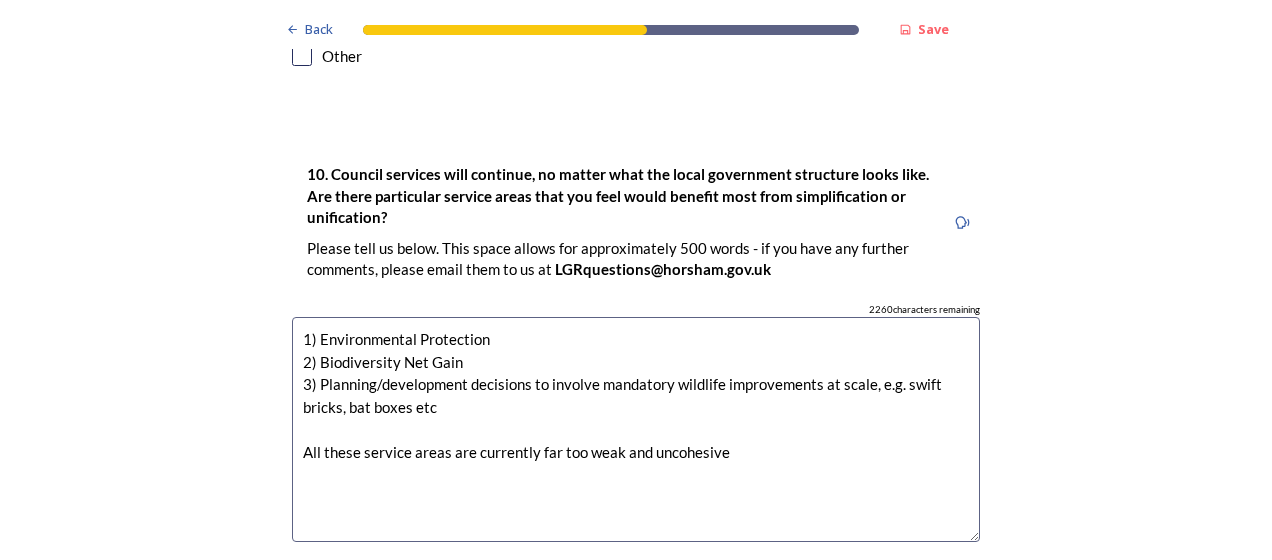 click on "1) Environmental Protection
2) Biodiversity Net Gain
3) Planning/development decisions to involve mandatory wildlife improvements at scale, e.g. swift bricks, bat boxes etc
All these service areas are currently far too weak and uncohesive" at bounding box center [636, 429] 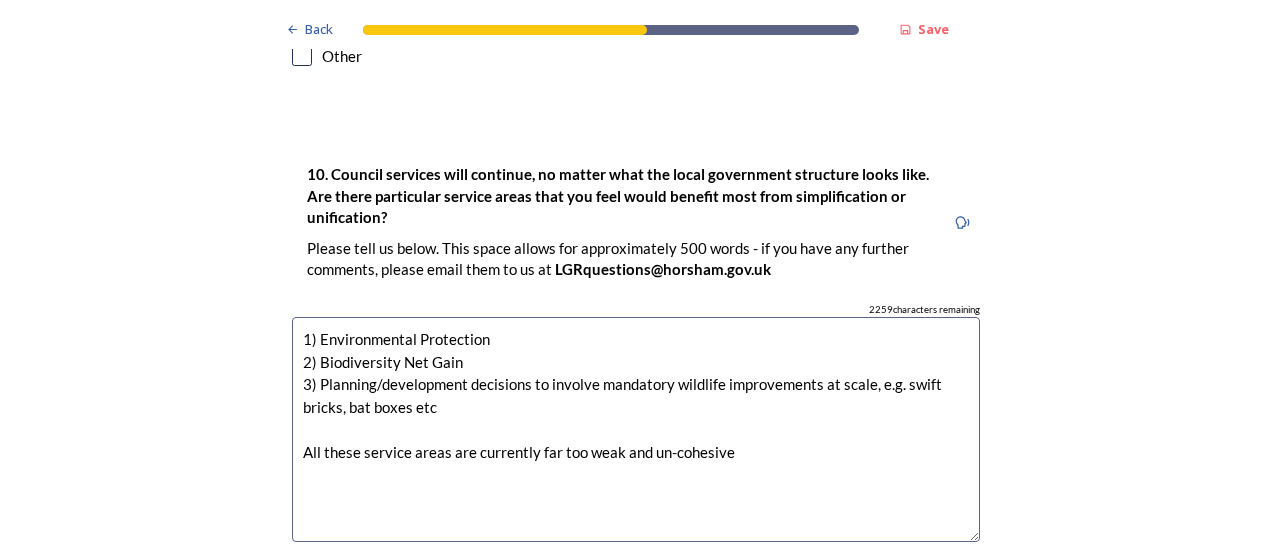 click on "1) Environmental Protection
2) Biodiversity Net Gain
3) Planning/development decisions to involve mandatory wildlife improvements at scale, e.g. swift bricks, bat boxes etc
All these service areas are currently far too weak and un-cohesive" at bounding box center (636, 429) 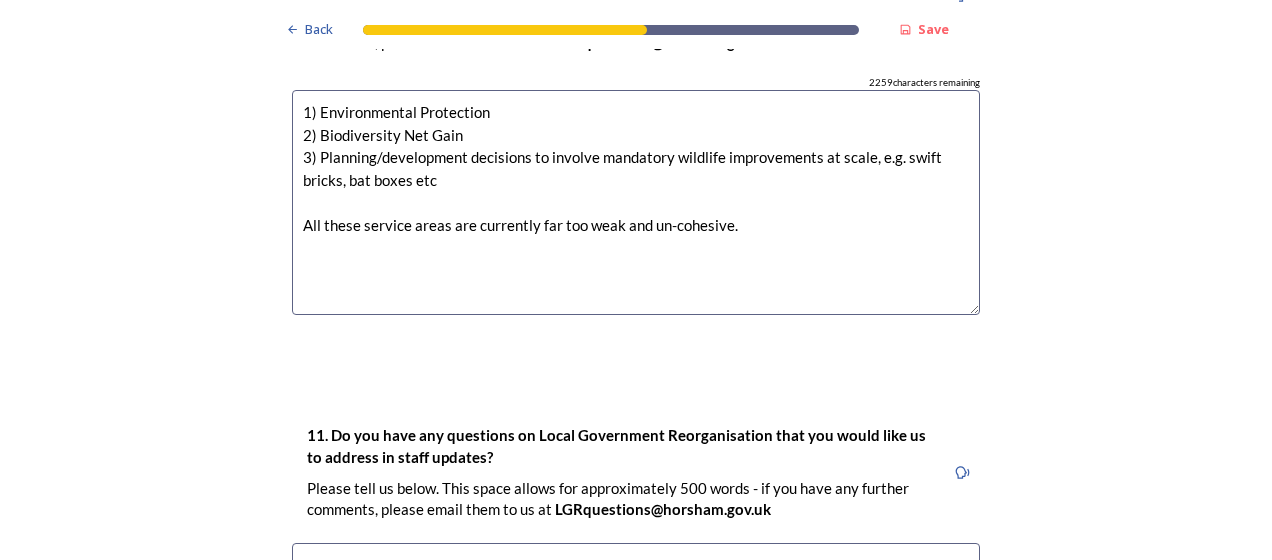 scroll, scrollTop: 5505, scrollLeft: 0, axis: vertical 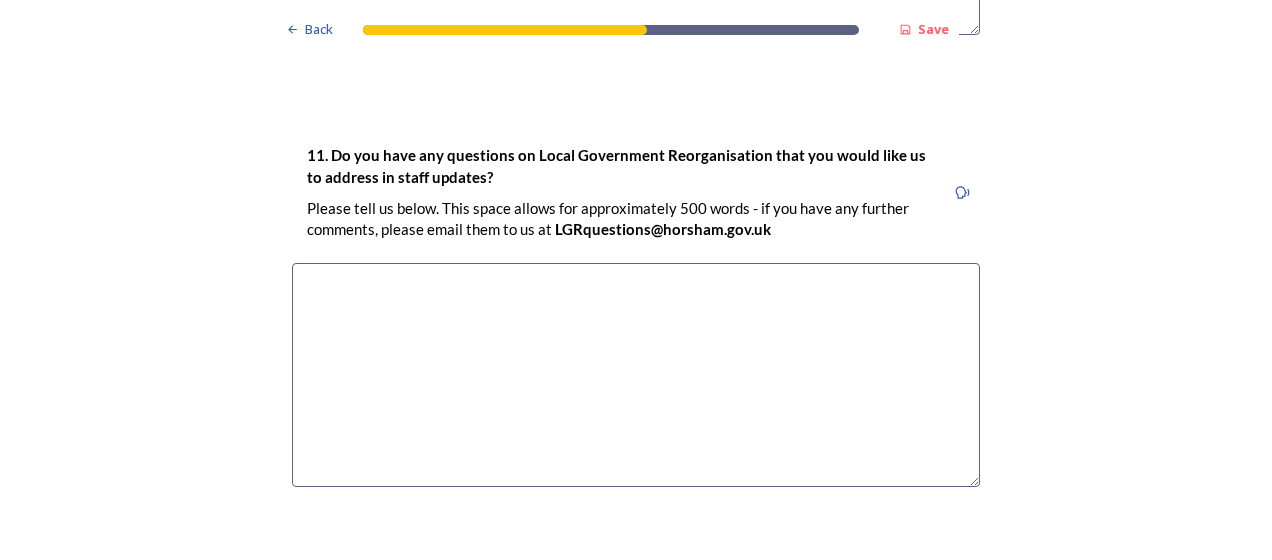 type on "1) Environmental Protection
2) Biodiversity Net Gain
3) Planning/development decisions to involve mandatory wildlife improvements at scale, e.g. swift bricks, bat boxes etc
All these service areas are currently far too weak and un-cohesive." 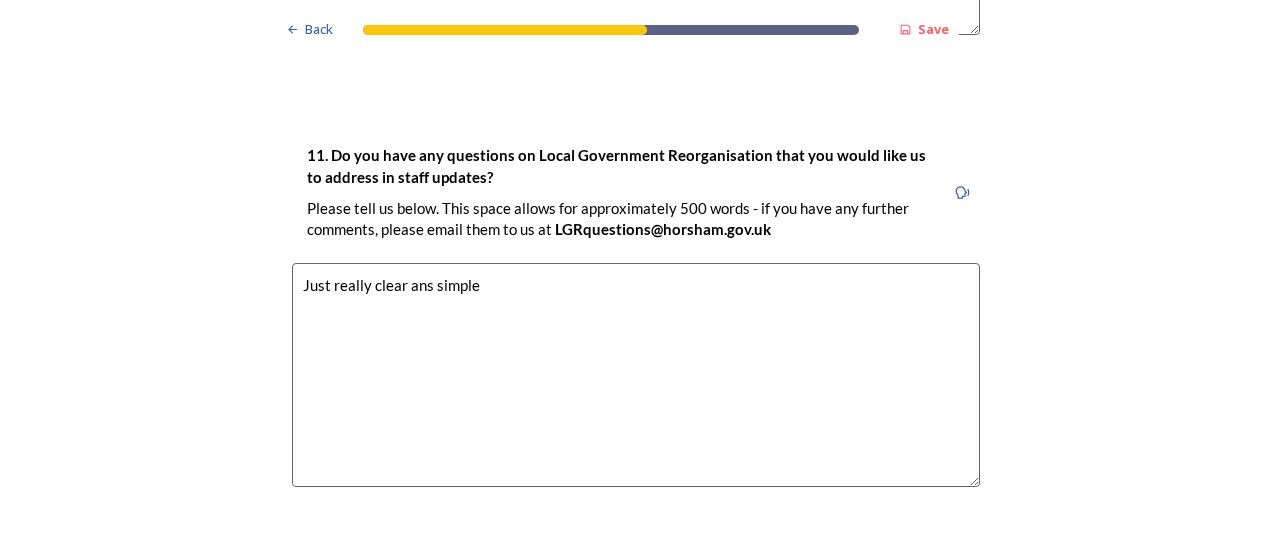 click on "Just really clear ans simple" at bounding box center [636, 375] 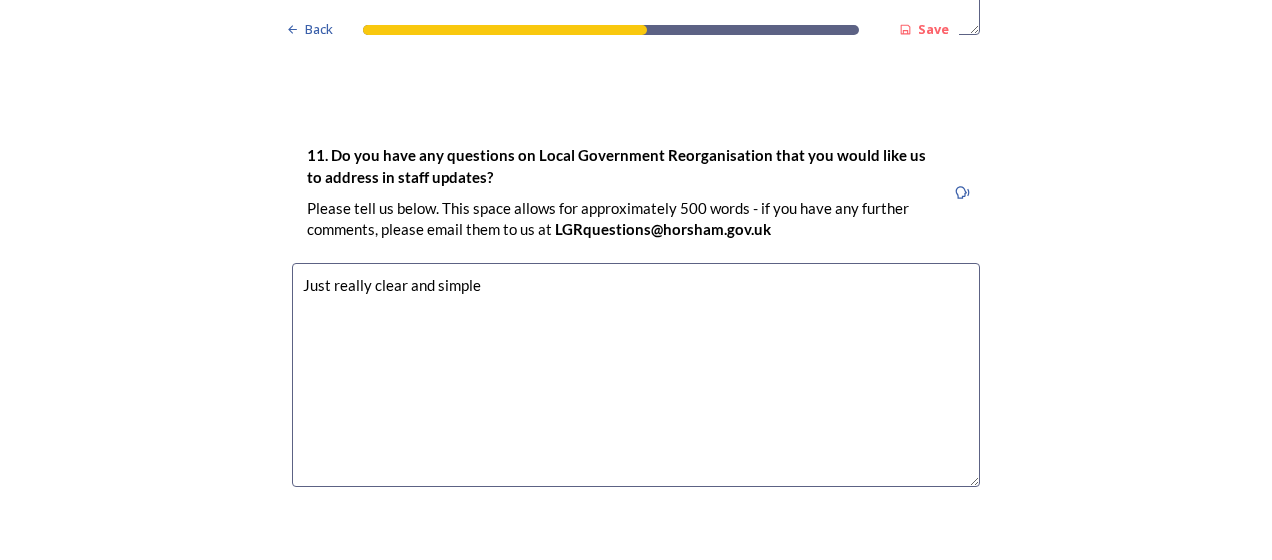 click on "Just really clear and simple" at bounding box center [636, 375] 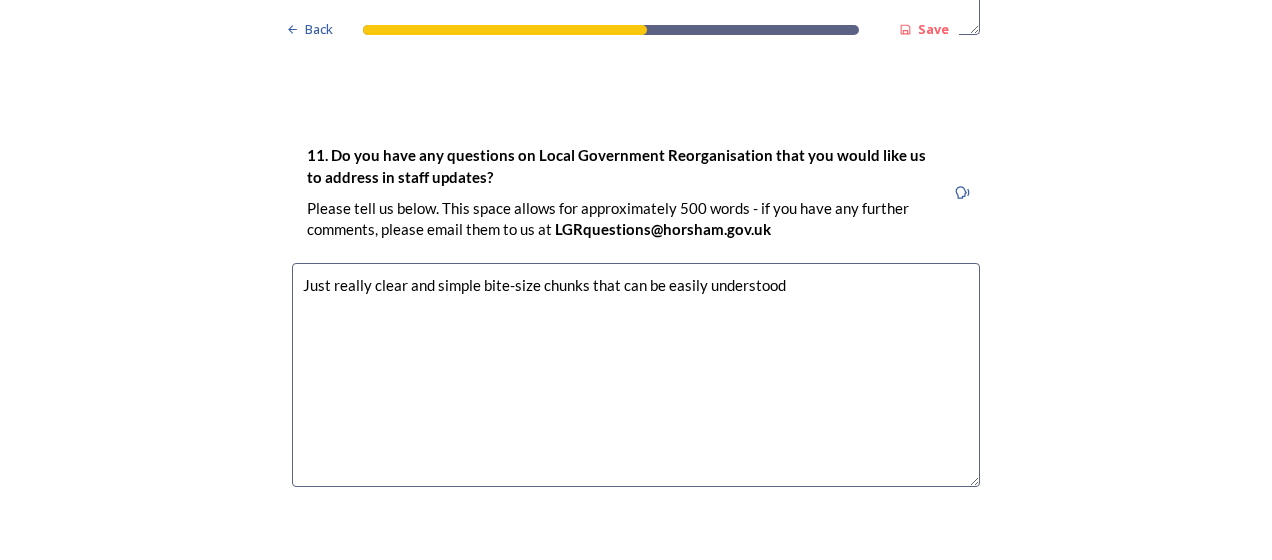 click on "Just really clear and simple bite-size chunks that can be easily understood" at bounding box center (636, 375) 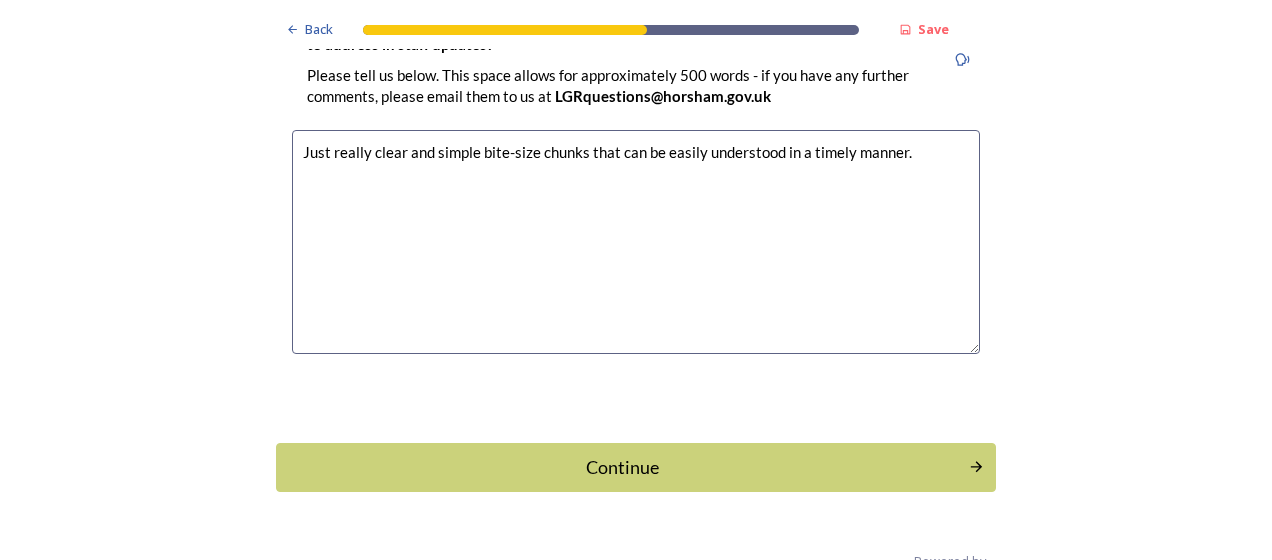 scroll, scrollTop: 5884, scrollLeft: 0, axis: vertical 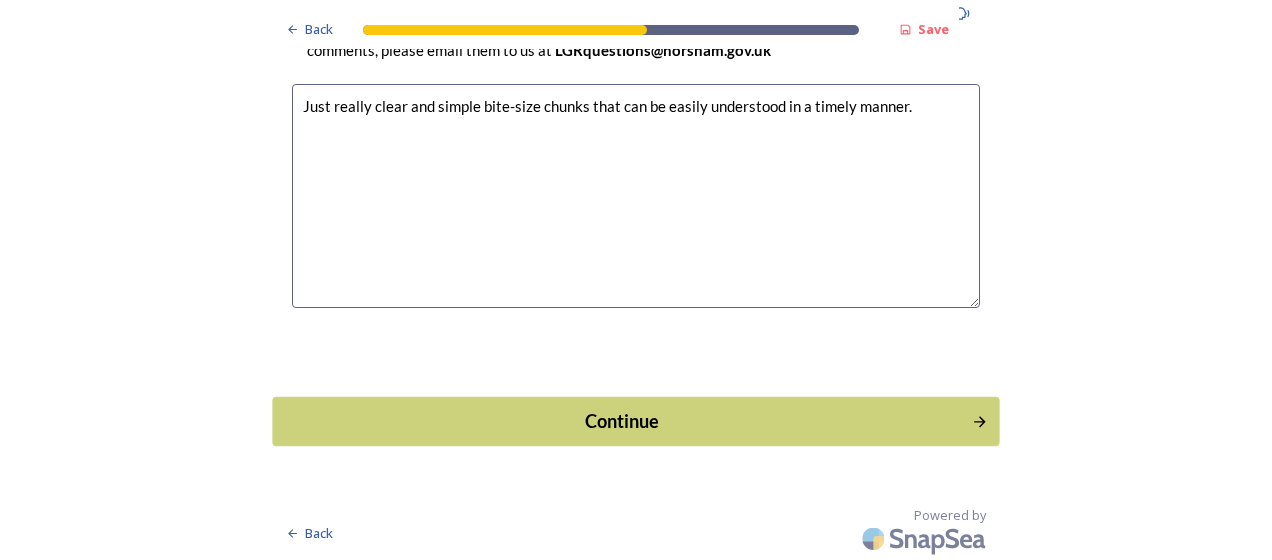 type on "Just really clear and simple bite-size chunks that can be easily understood in a timely manner." 